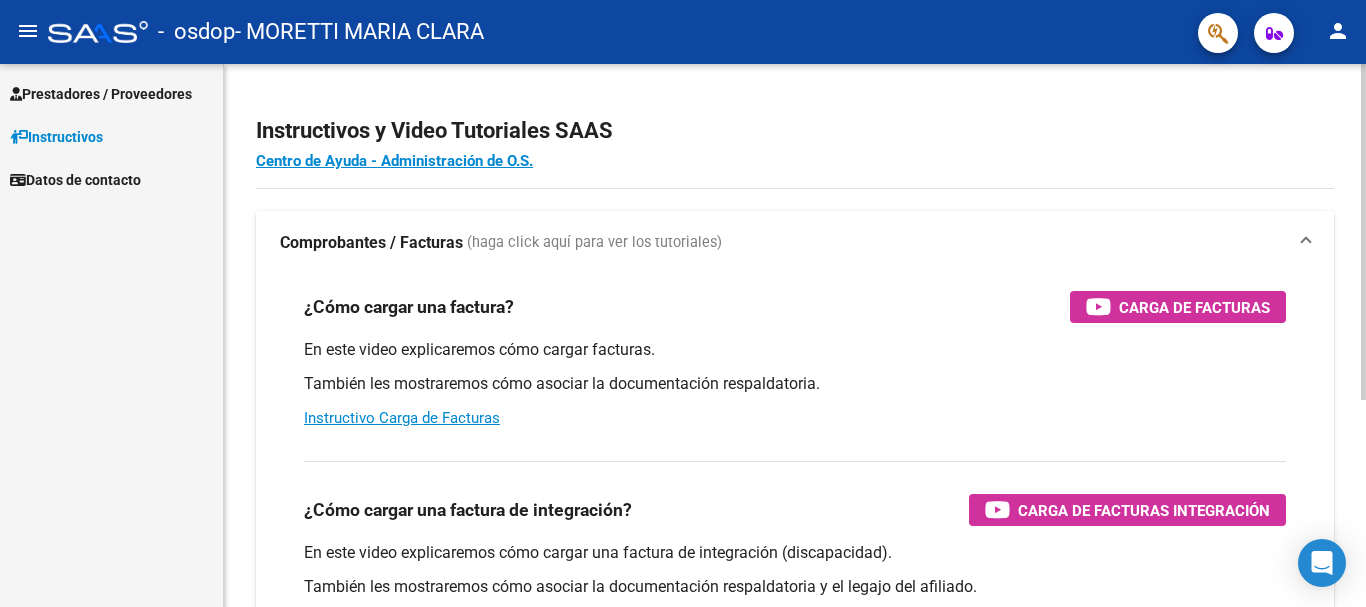scroll, scrollTop: 0, scrollLeft: 0, axis: both 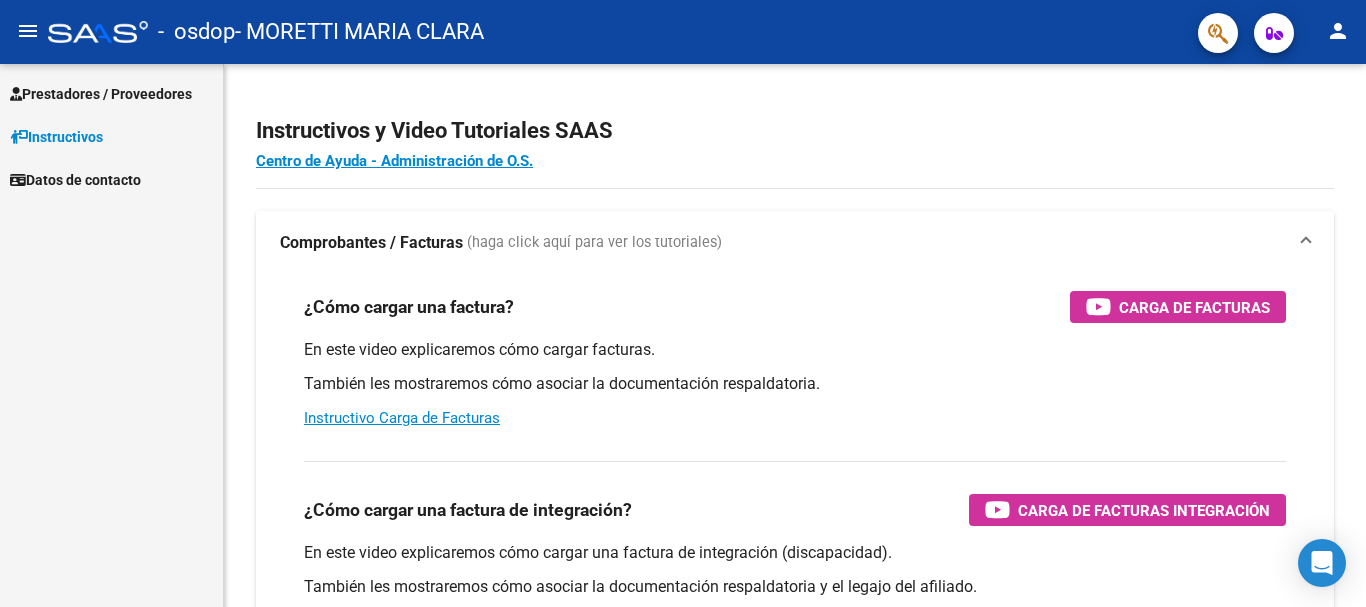 click on "Prestadores / Proveedores" at bounding box center [101, 94] 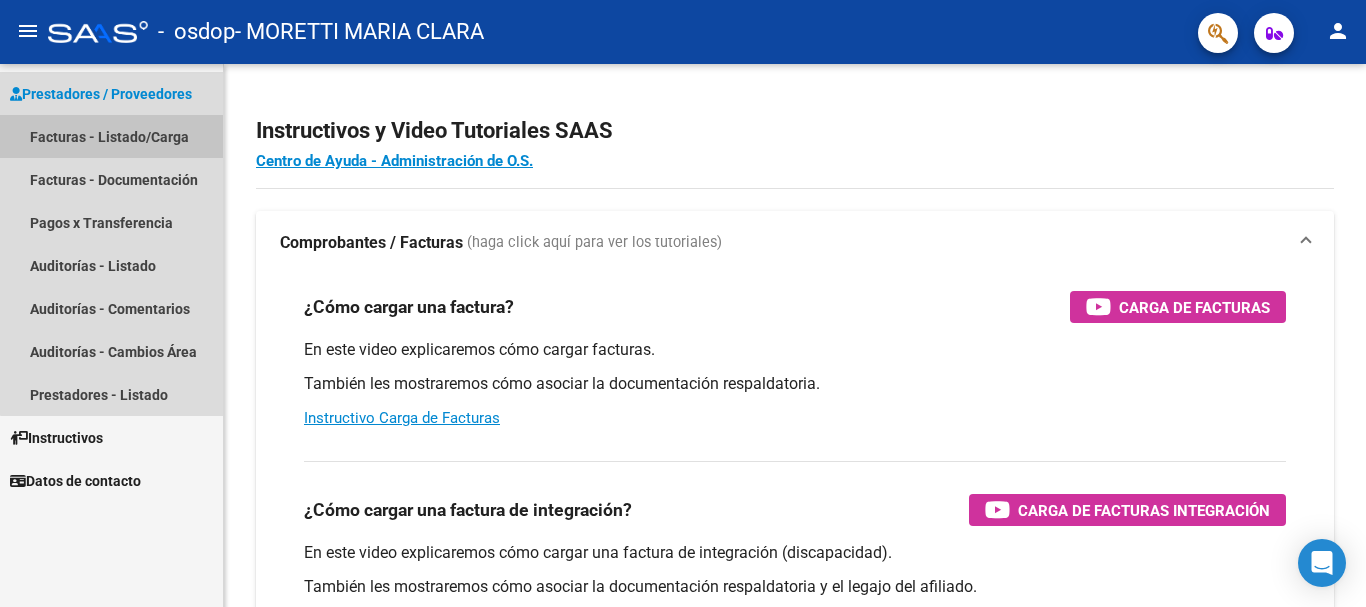 click on "Facturas - Listado/Carga" at bounding box center (111, 136) 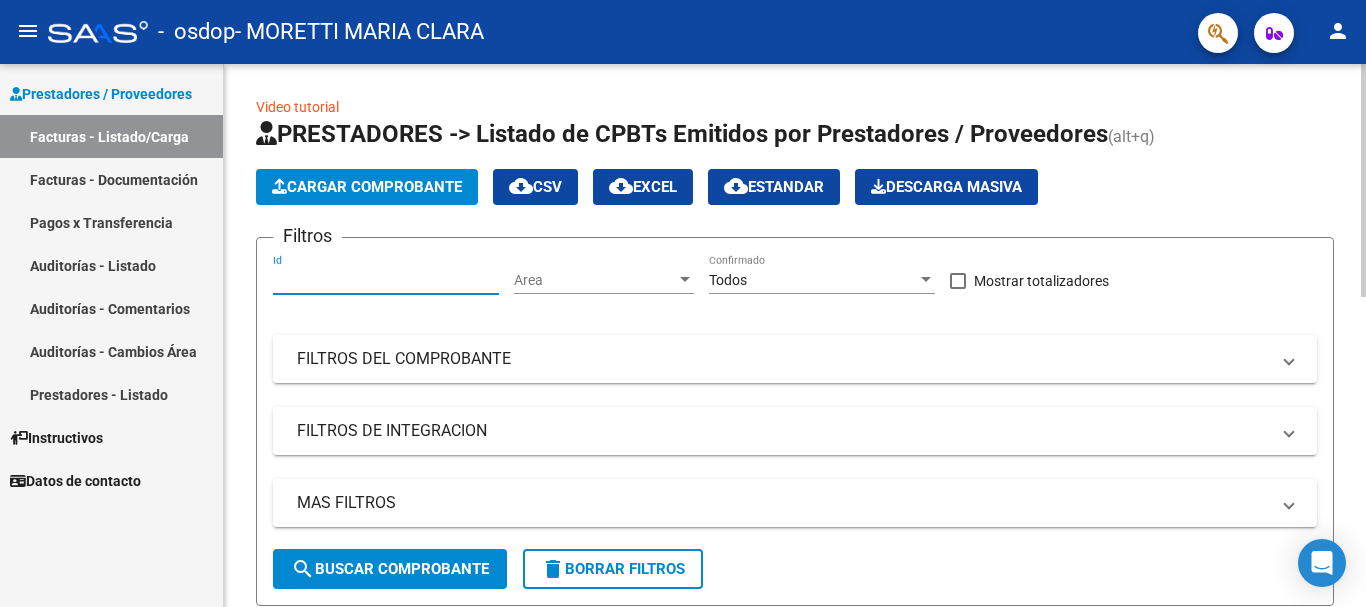 click on "Id" at bounding box center [386, 280] 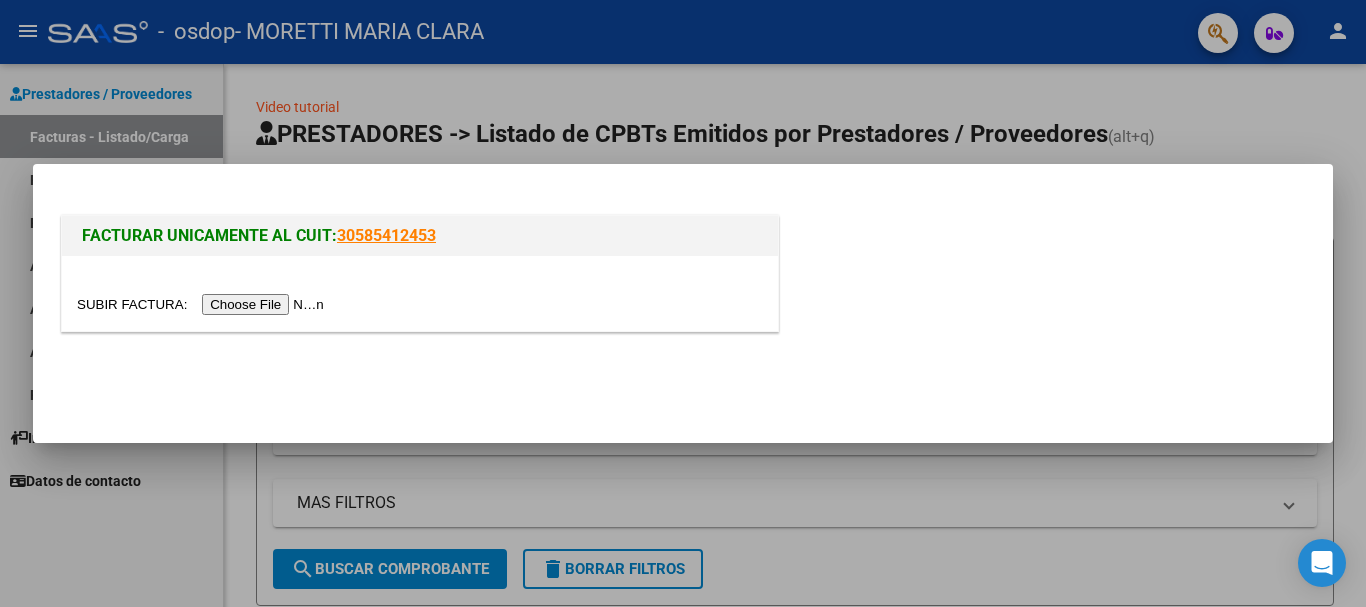 click at bounding box center (420, 293) 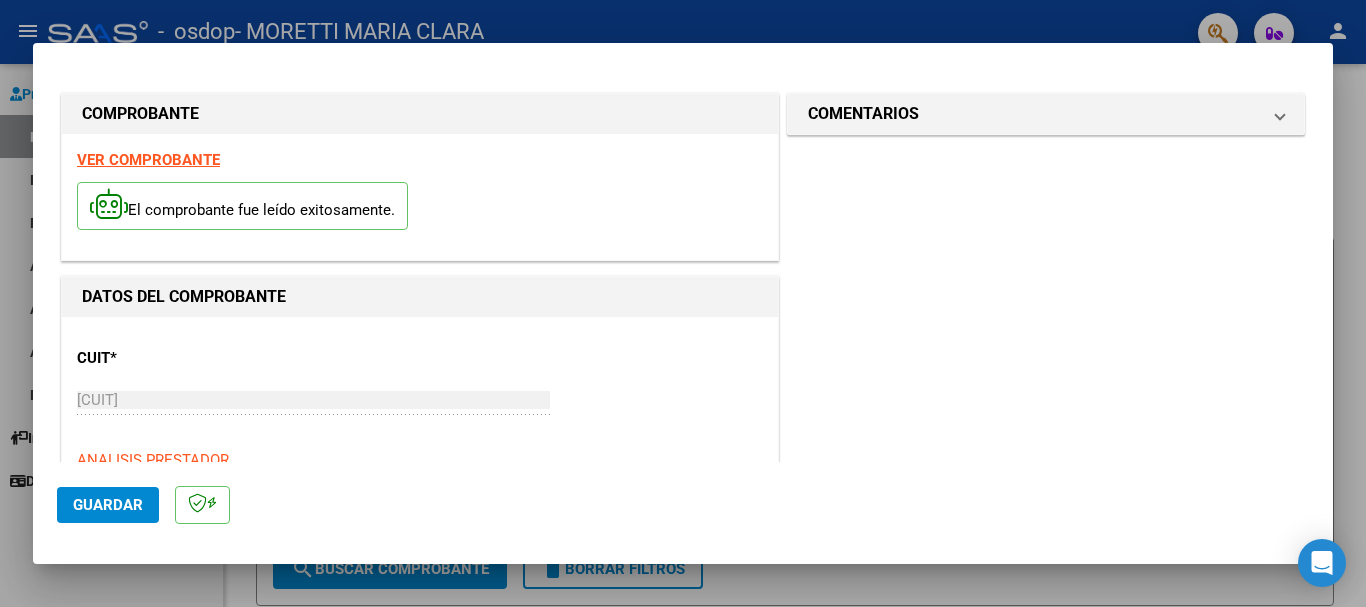 click on "COMENTARIOS Comentarios del Prestador / Gerenciador:" at bounding box center (1046, 939) 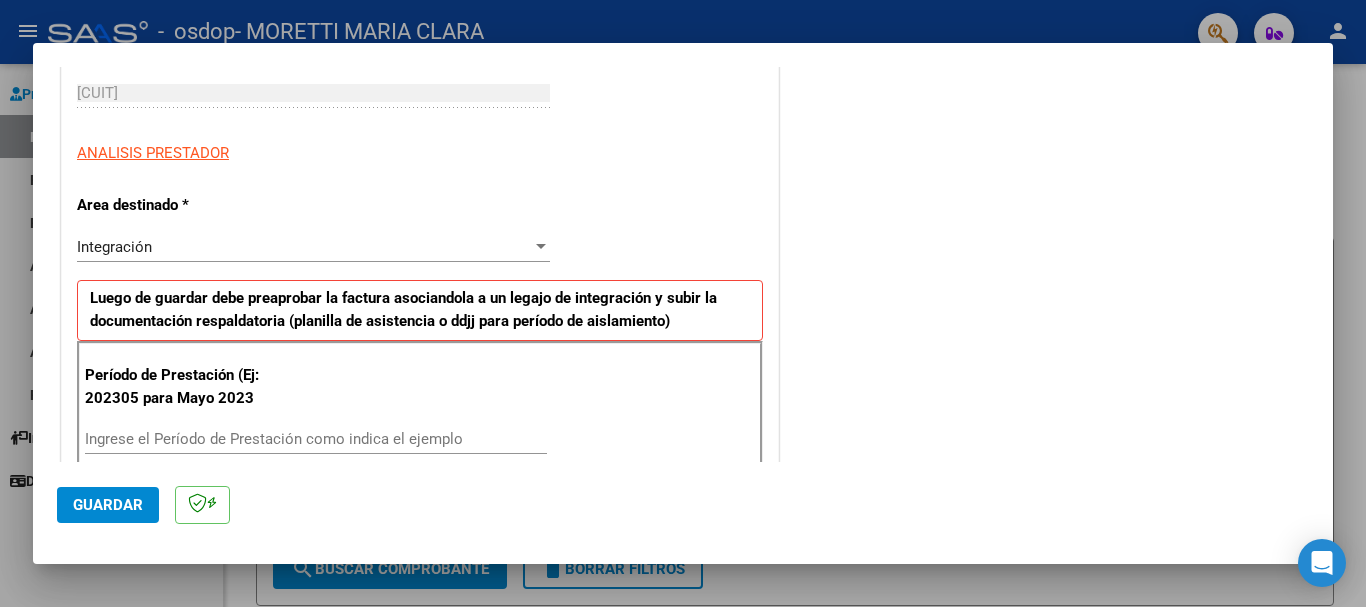 scroll, scrollTop: 311, scrollLeft: 0, axis: vertical 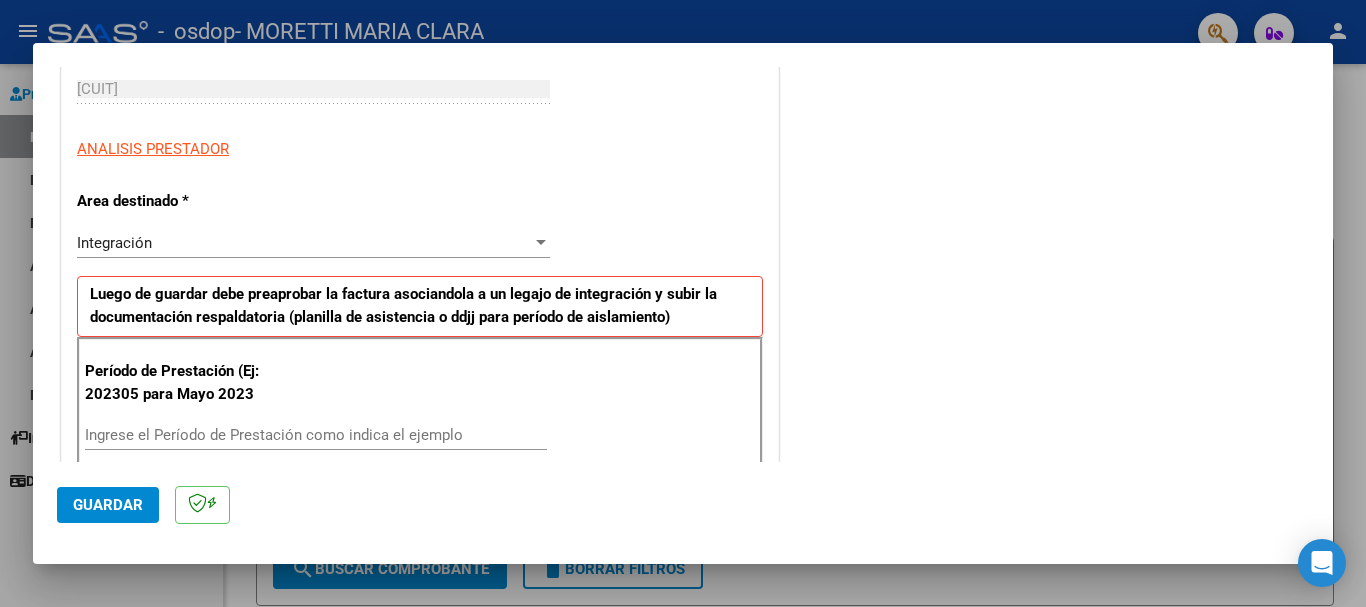 click at bounding box center [541, 243] 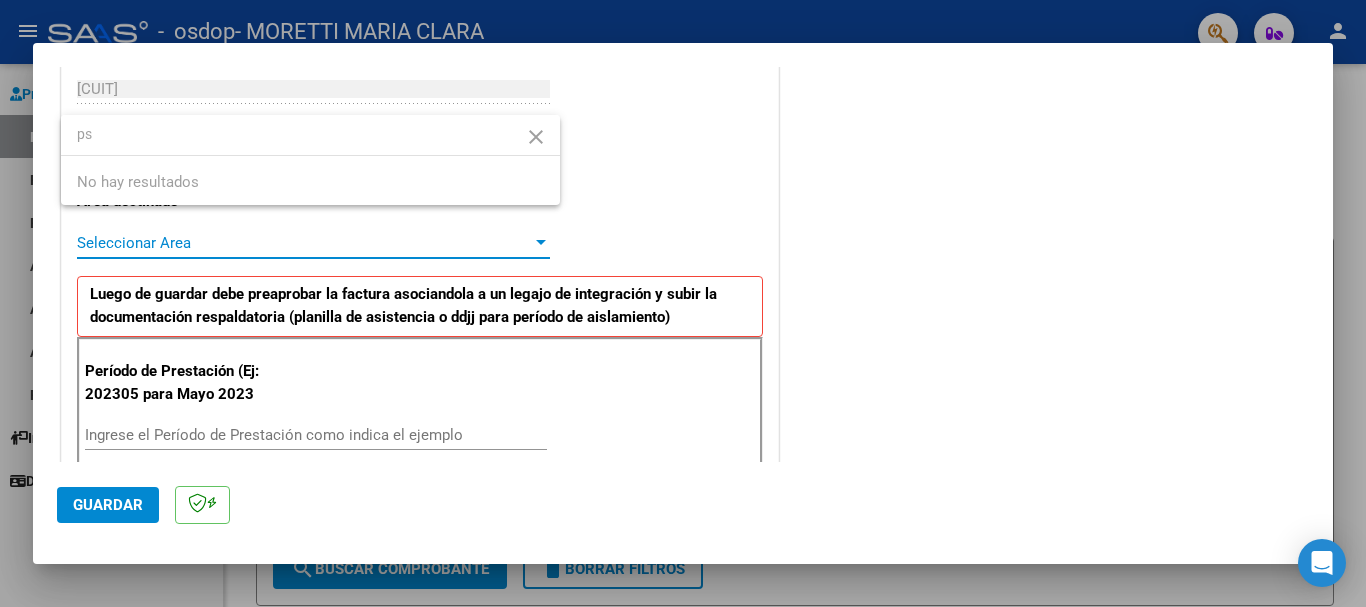scroll, scrollTop: 0, scrollLeft: 0, axis: both 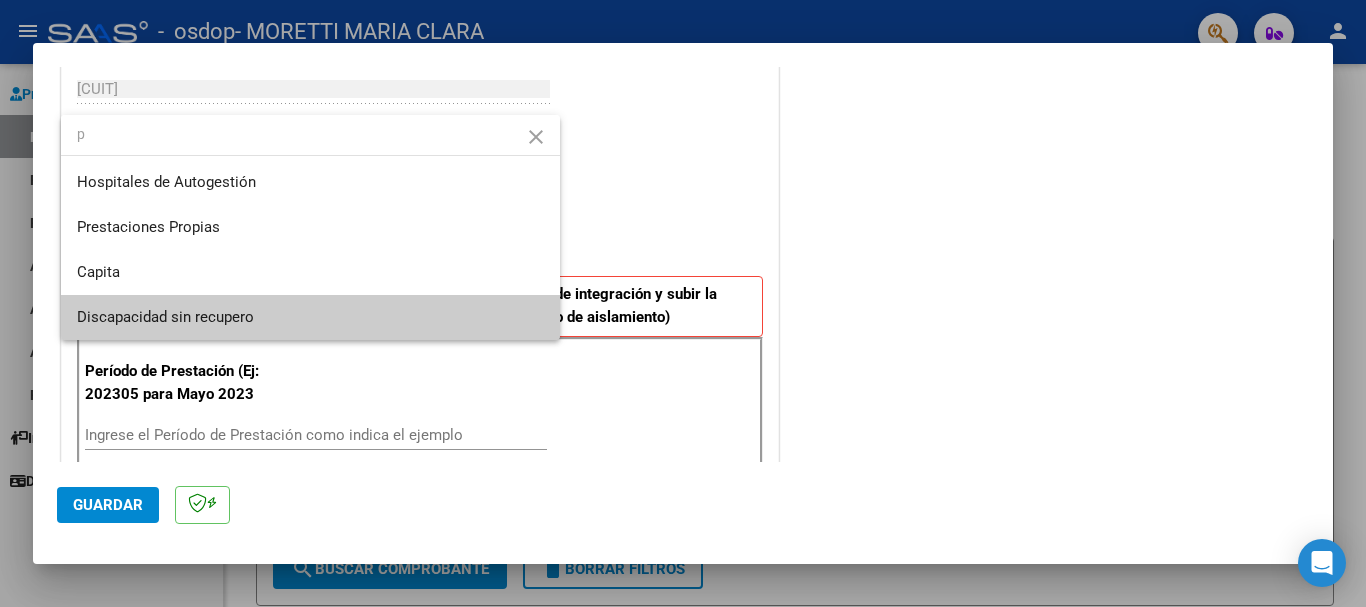 type on "p" 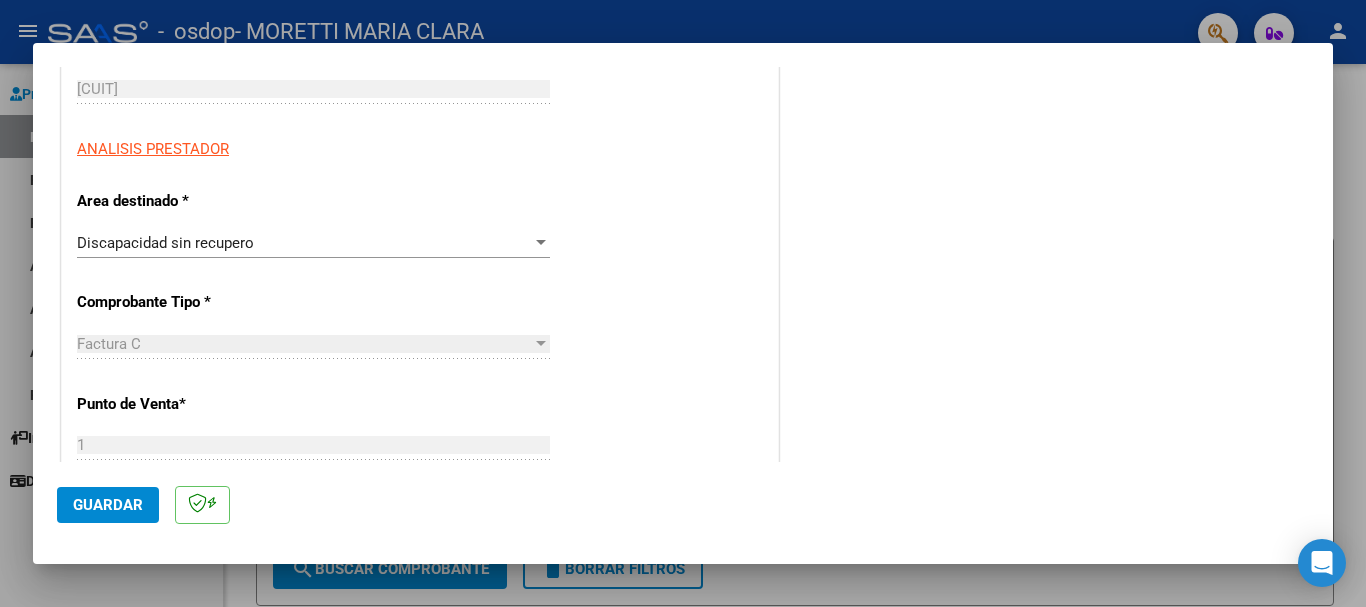 click at bounding box center [541, 344] 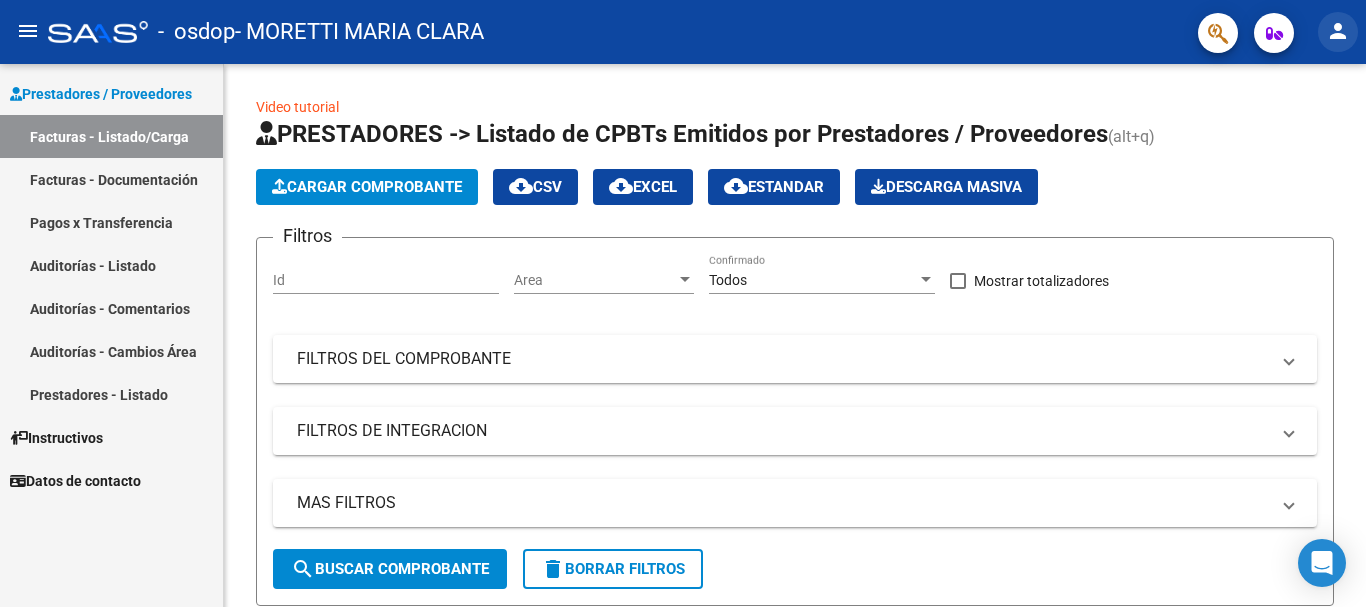 click on "person" 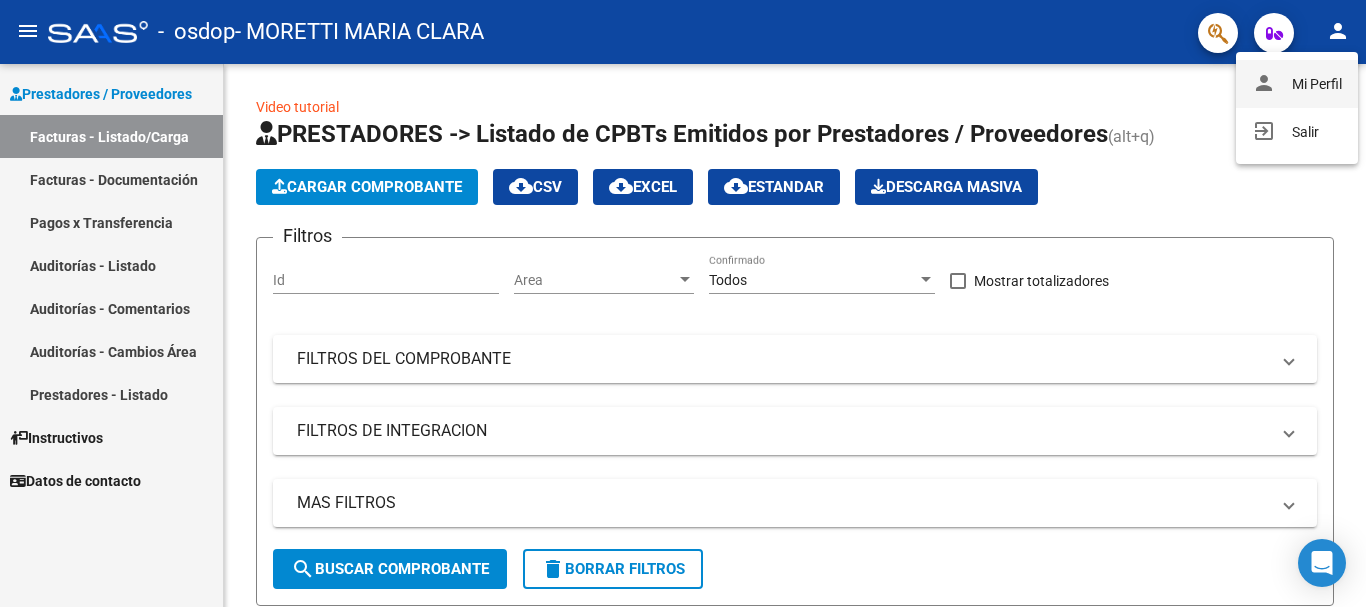 click on "person  Mi Perfil" at bounding box center (1297, 84) 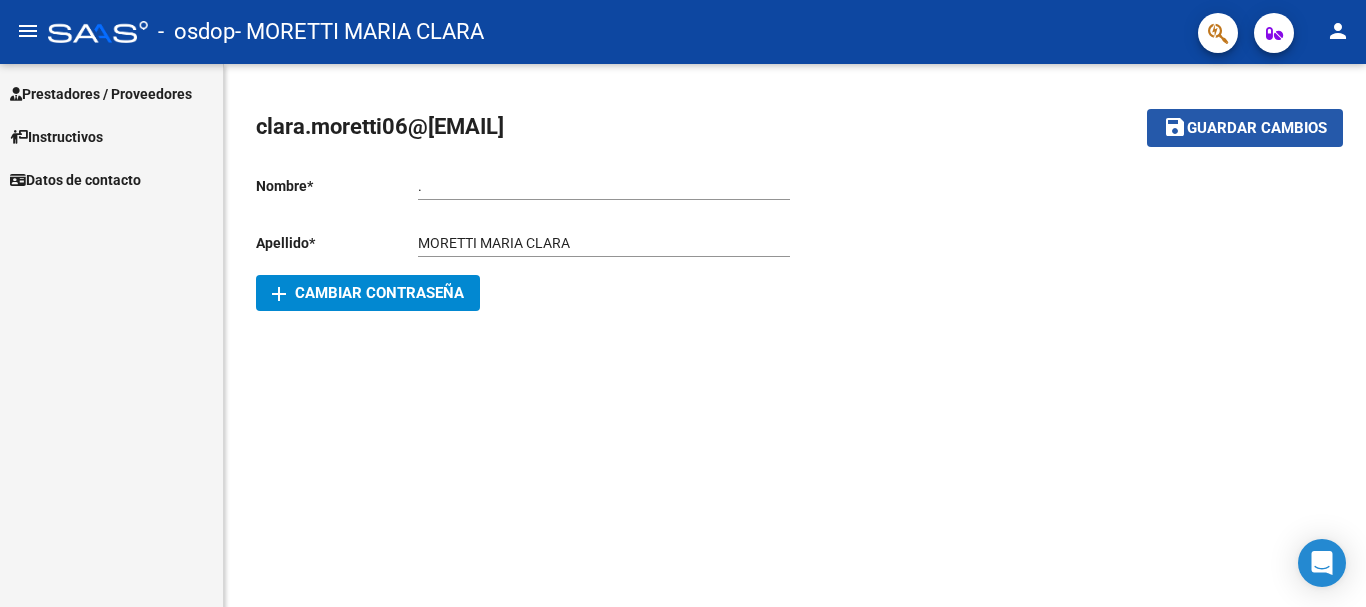 click on "save Guardar cambios" 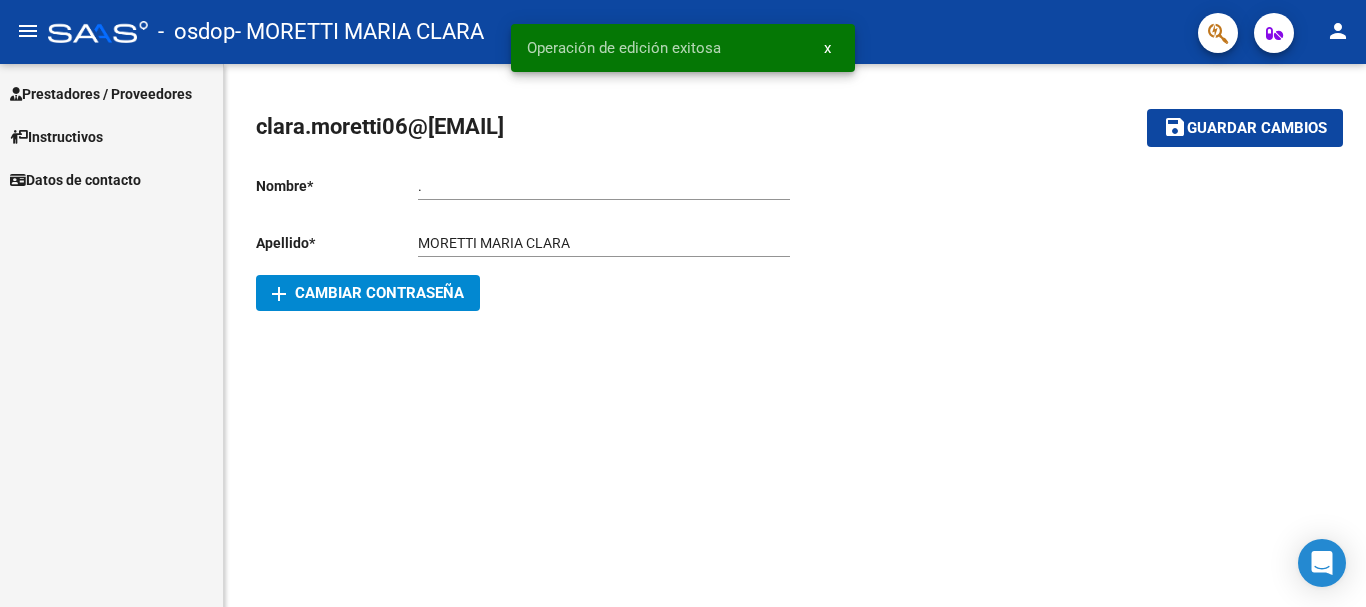click on ". Ingresar nombre" 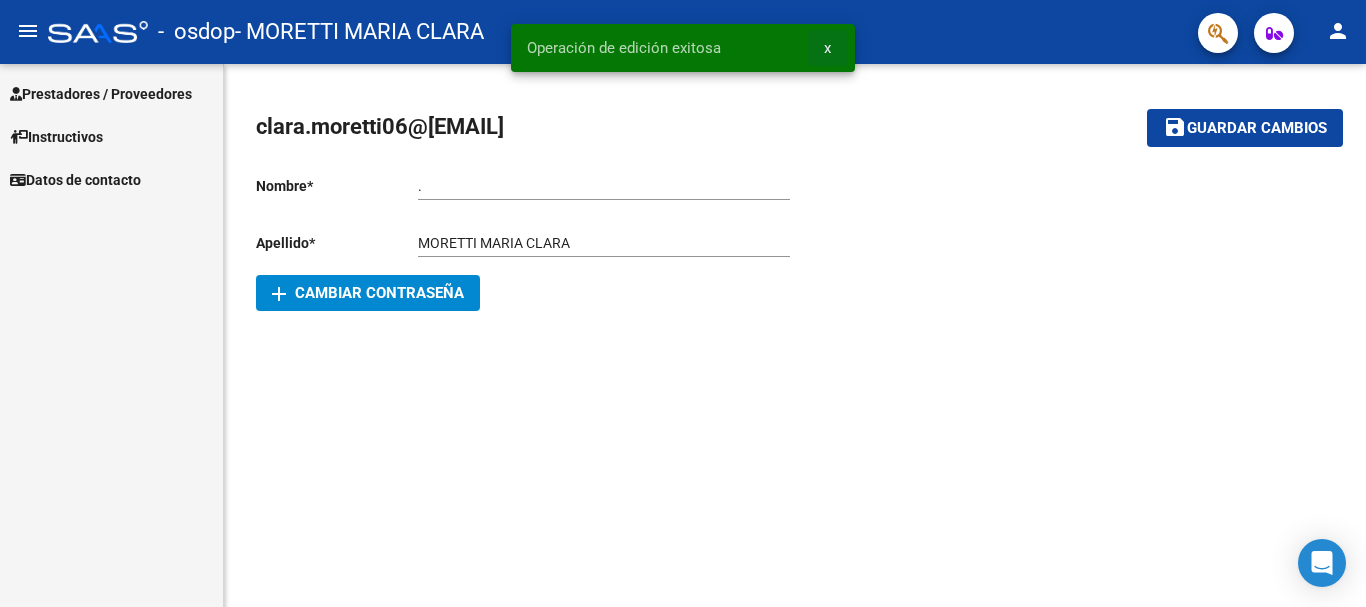 drag, startPoint x: 813, startPoint y: 55, endPoint x: 214, endPoint y: 20, distance: 600.02167 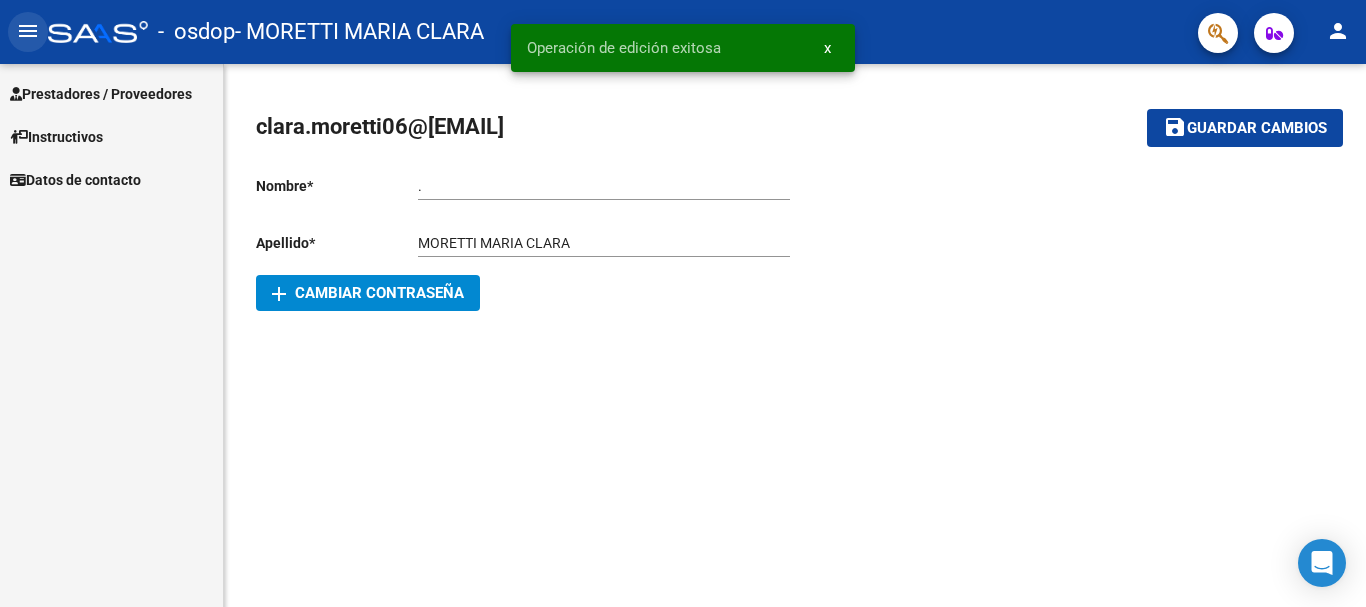 click on "menu" 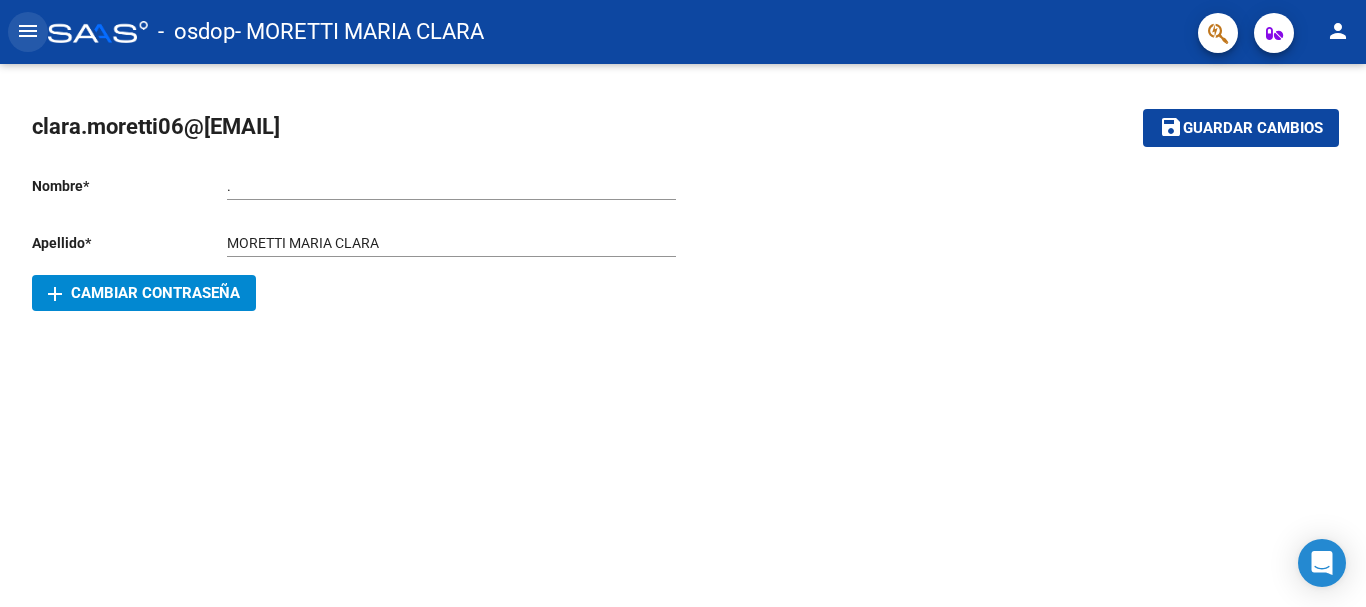 click on "menu" 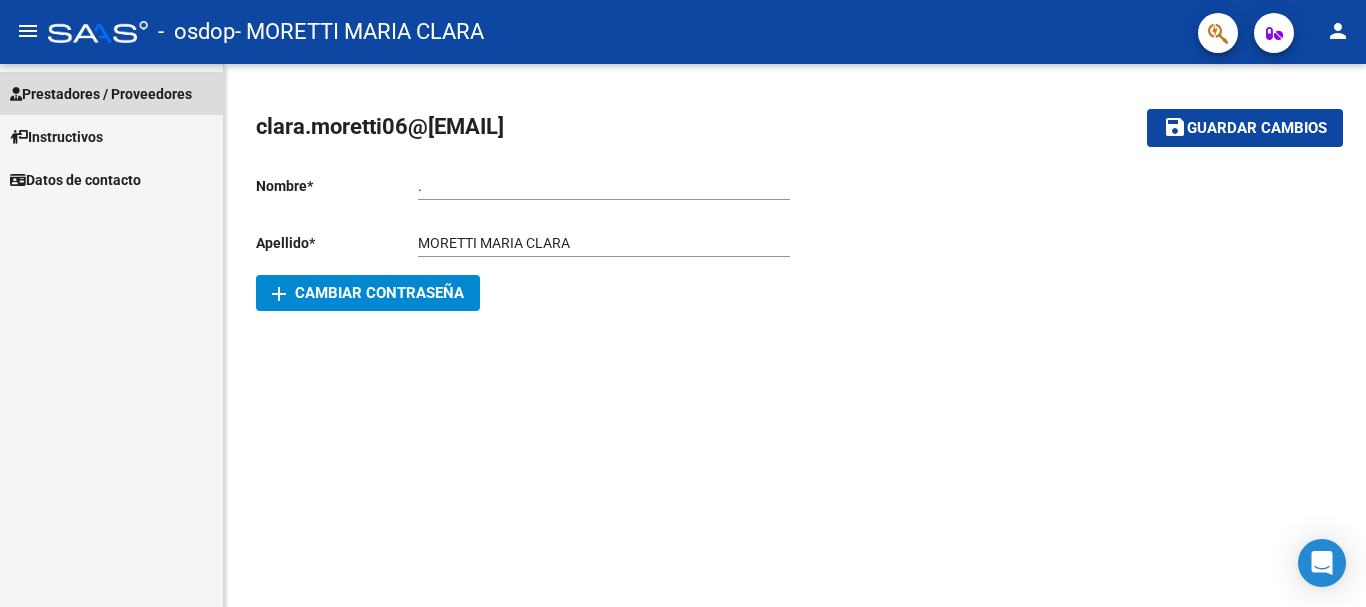 click on "Prestadores / Proveedores" at bounding box center [101, 94] 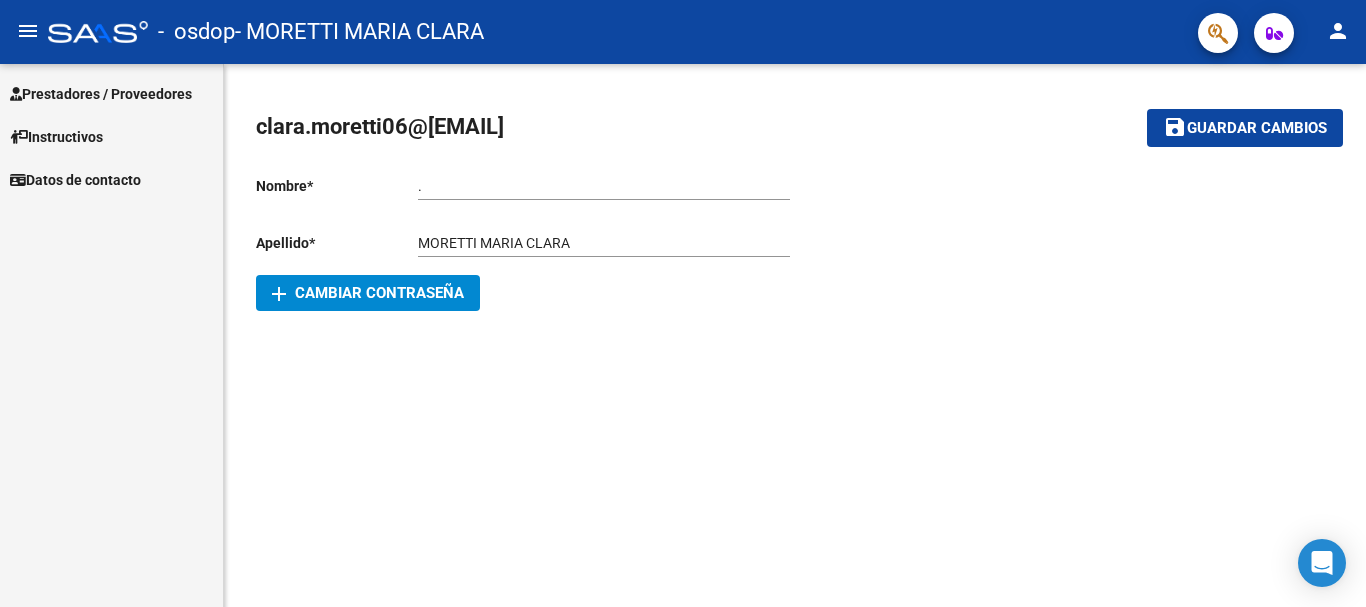 click on "Prestadores / Proveedores" at bounding box center [101, 94] 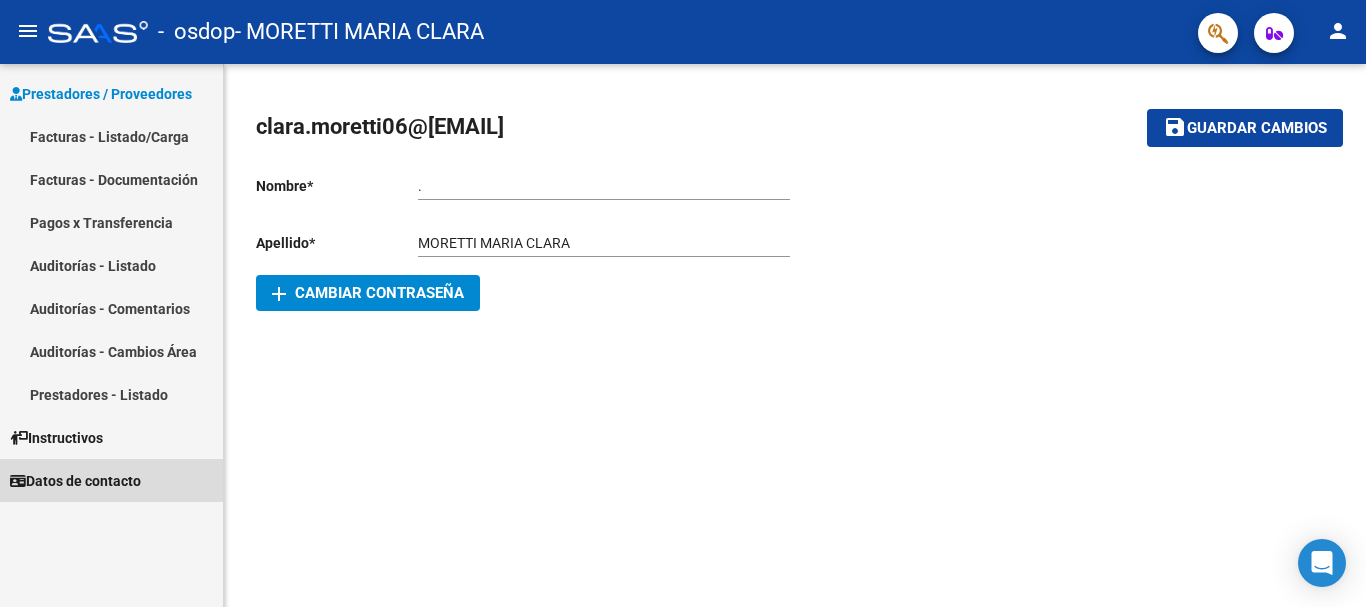 click on "Datos de contacto" at bounding box center [75, 481] 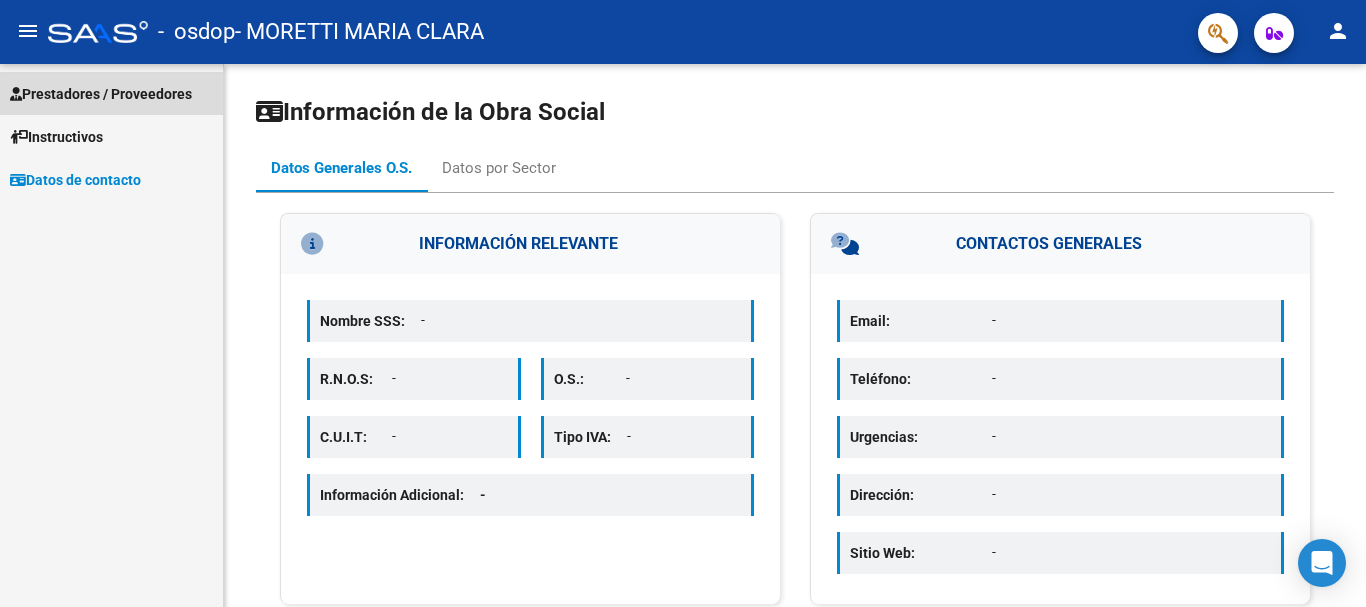 click on "Prestadores / Proveedores" at bounding box center [101, 94] 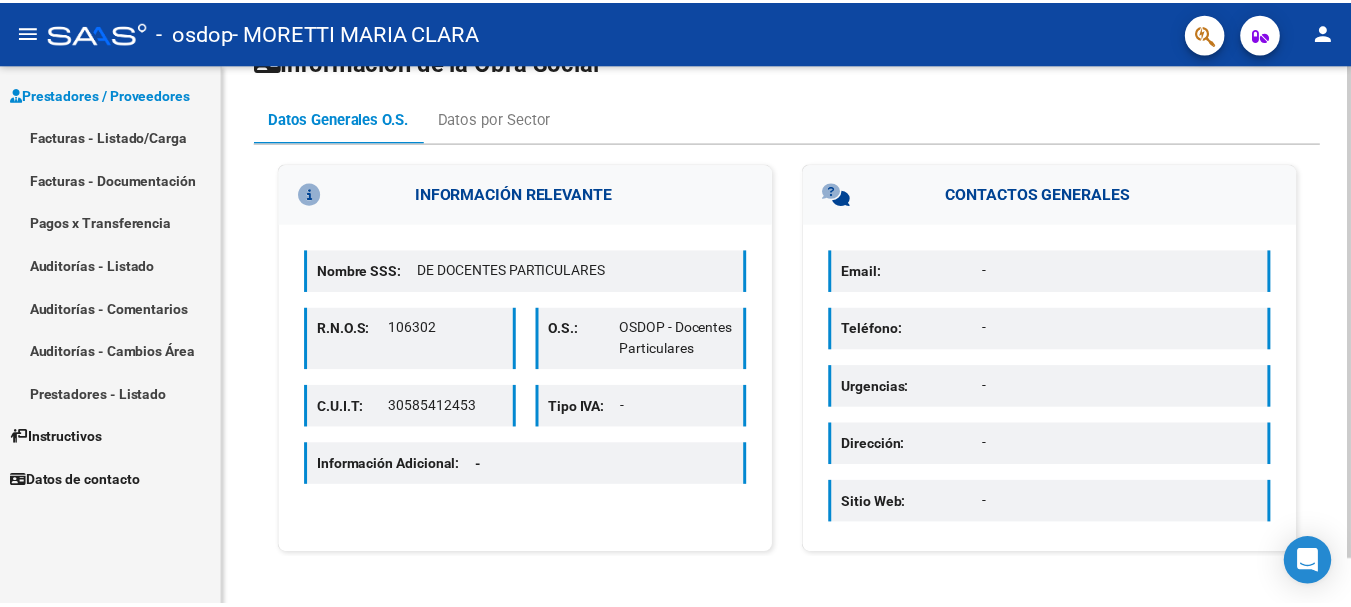 scroll, scrollTop: 0, scrollLeft: 0, axis: both 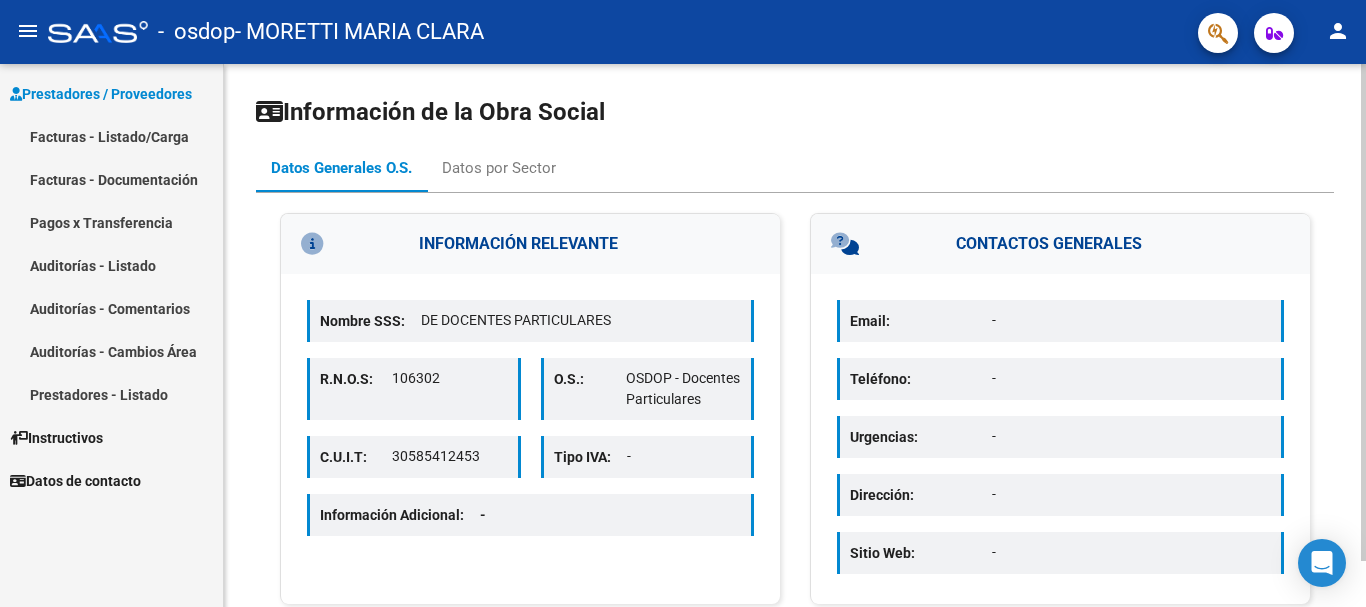 click 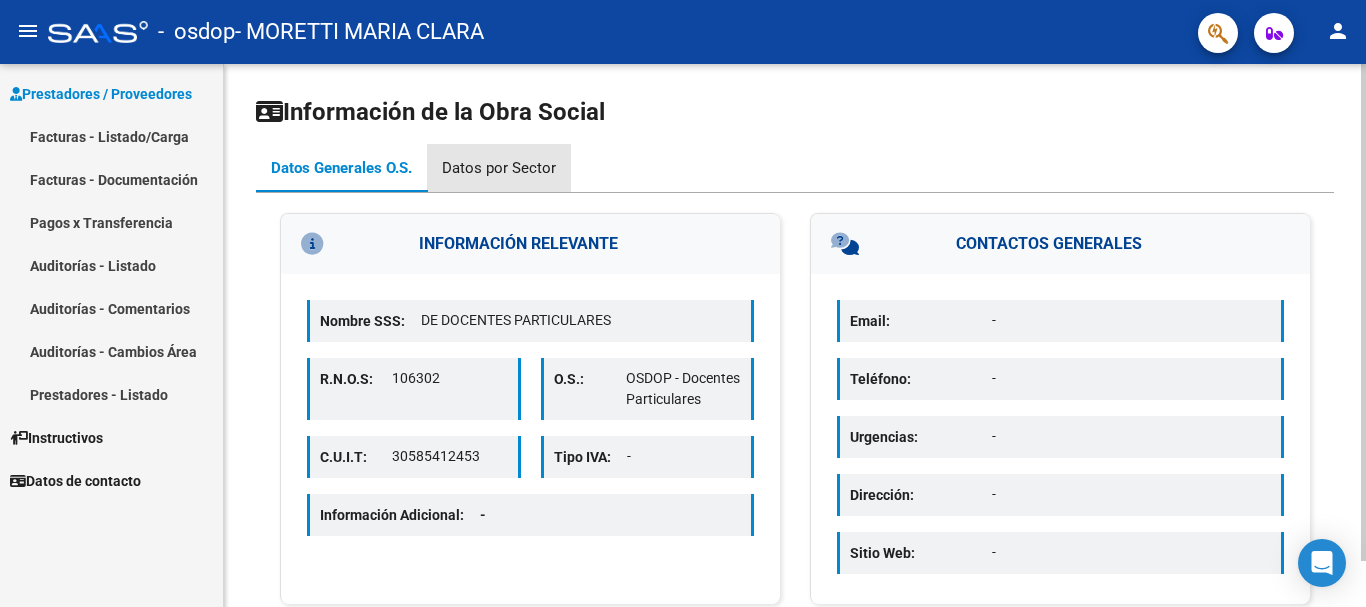 click on "Datos por Sector" at bounding box center (499, 168) 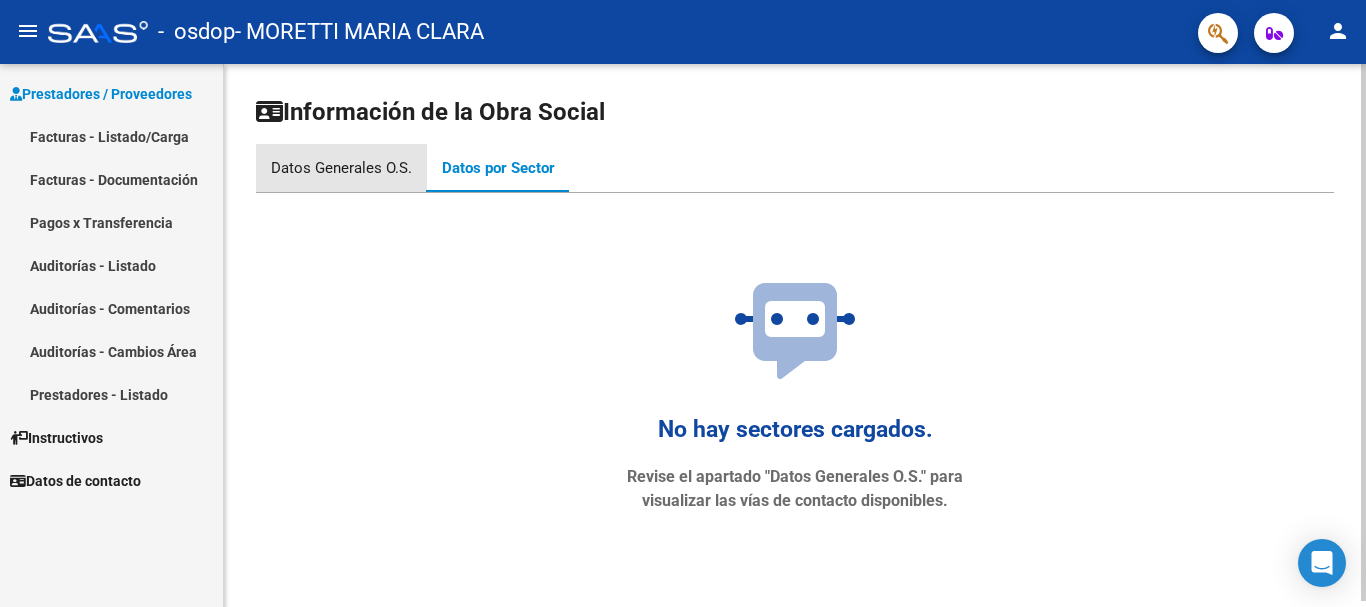 click on "Datos Generales O.S." at bounding box center [341, 168] 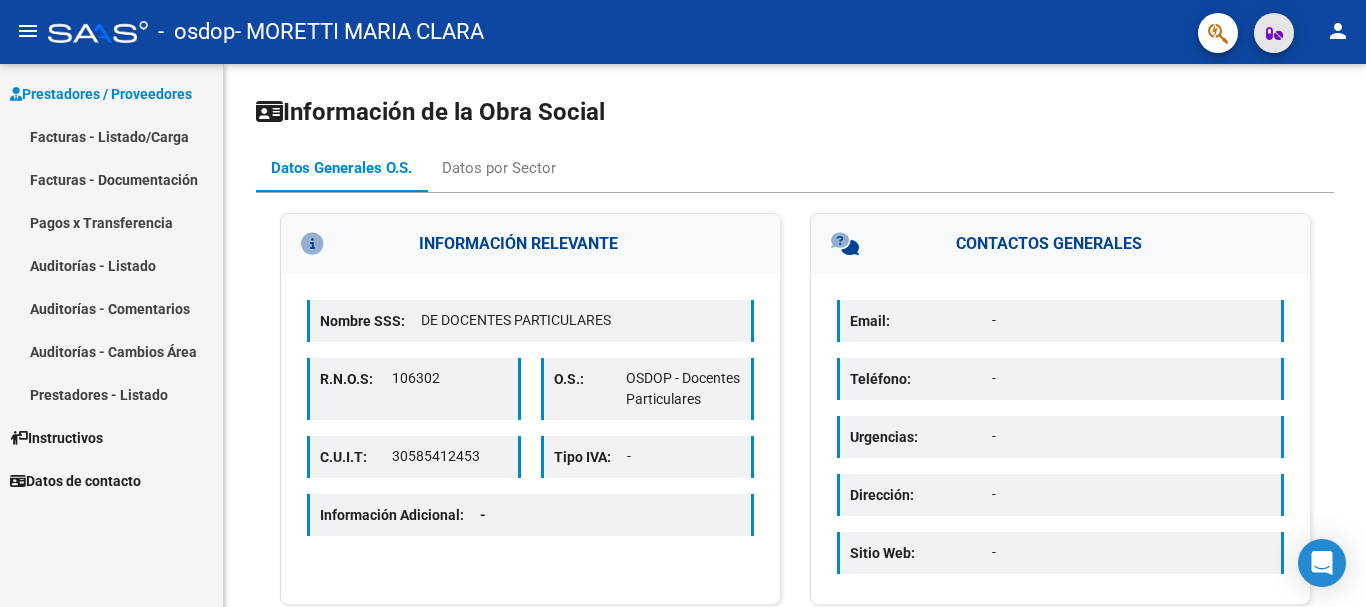 click 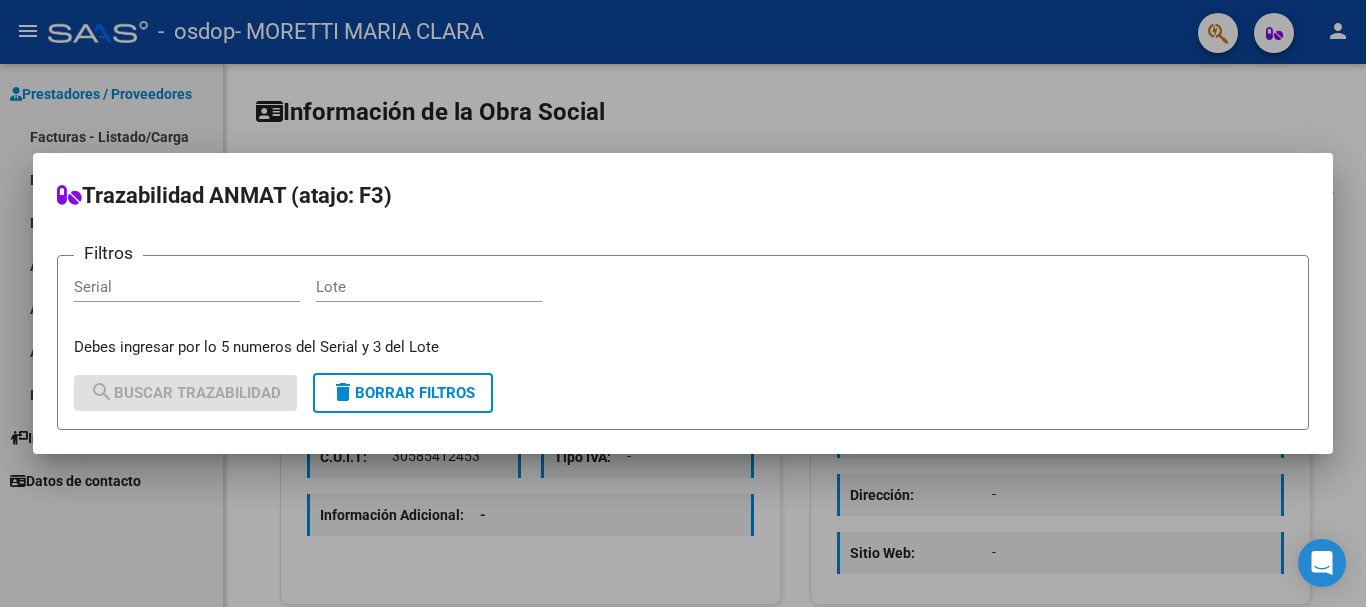 click at bounding box center (683, 303) 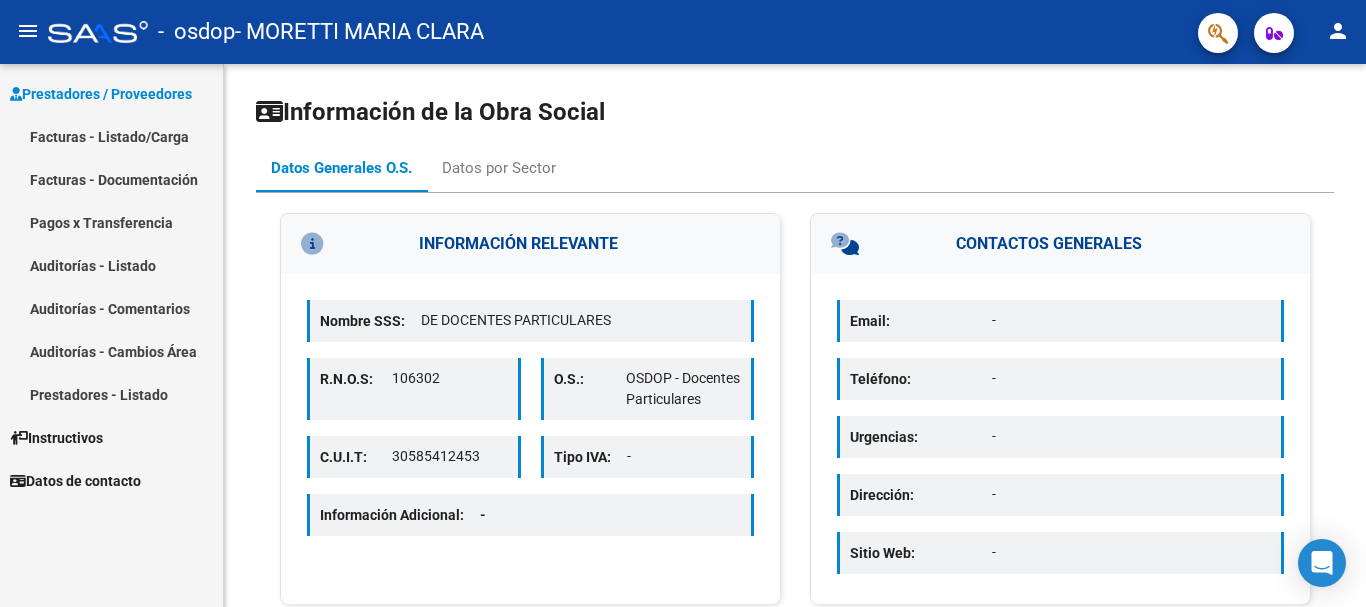 click on "- OSDOP - MORETTI MARIA CLARA" 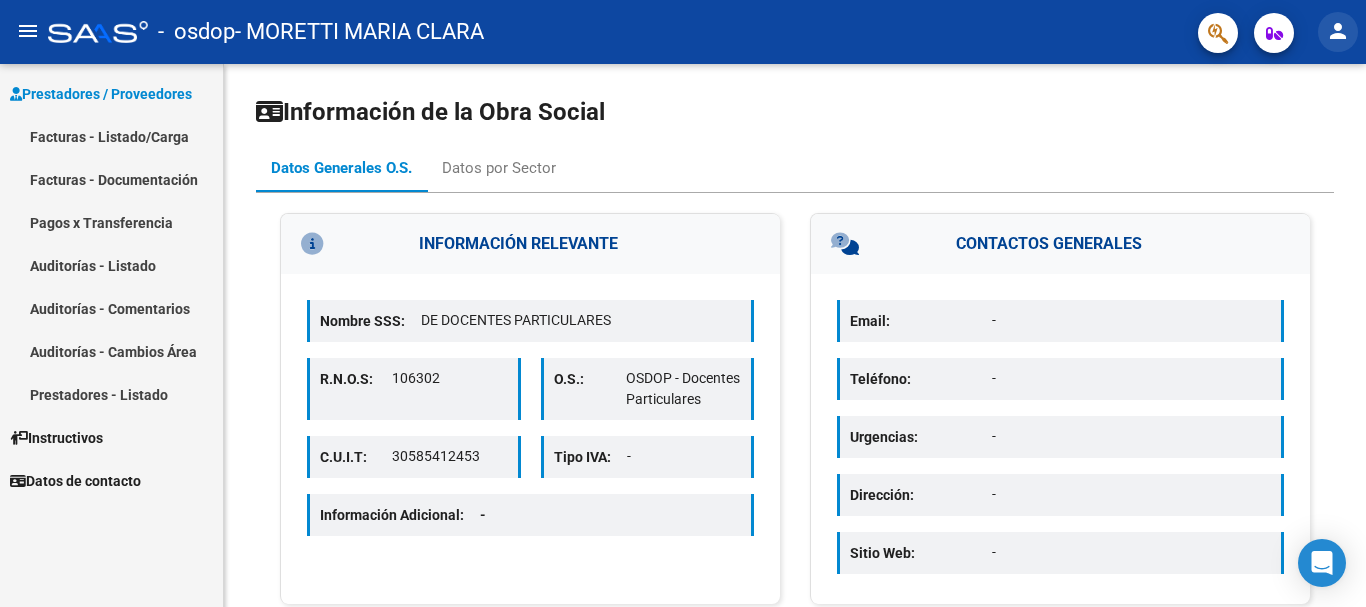 click on "person" 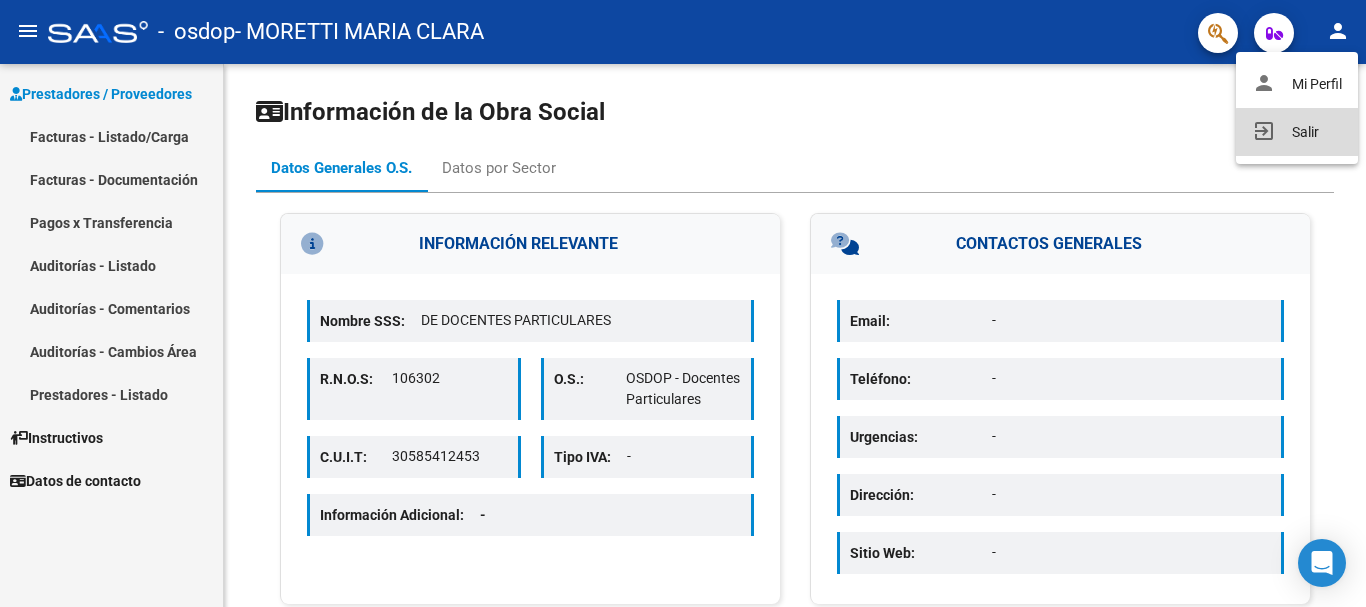 click on "exit_to_app  Salir" at bounding box center (1297, 132) 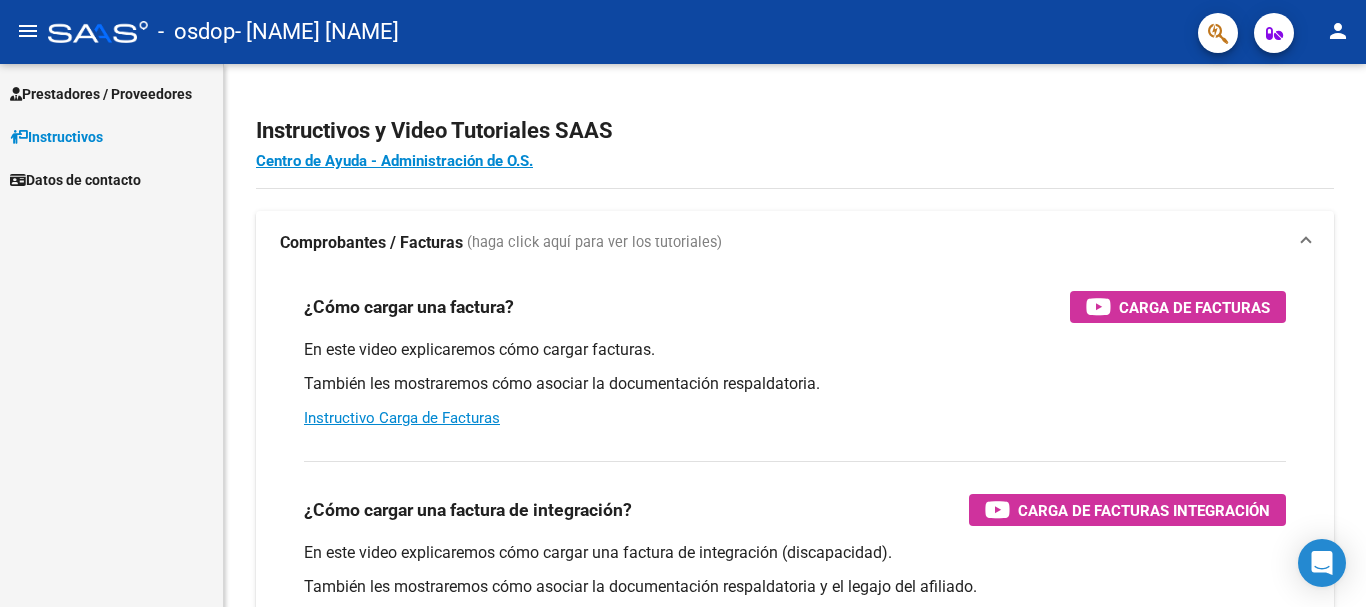 scroll, scrollTop: 0, scrollLeft: 0, axis: both 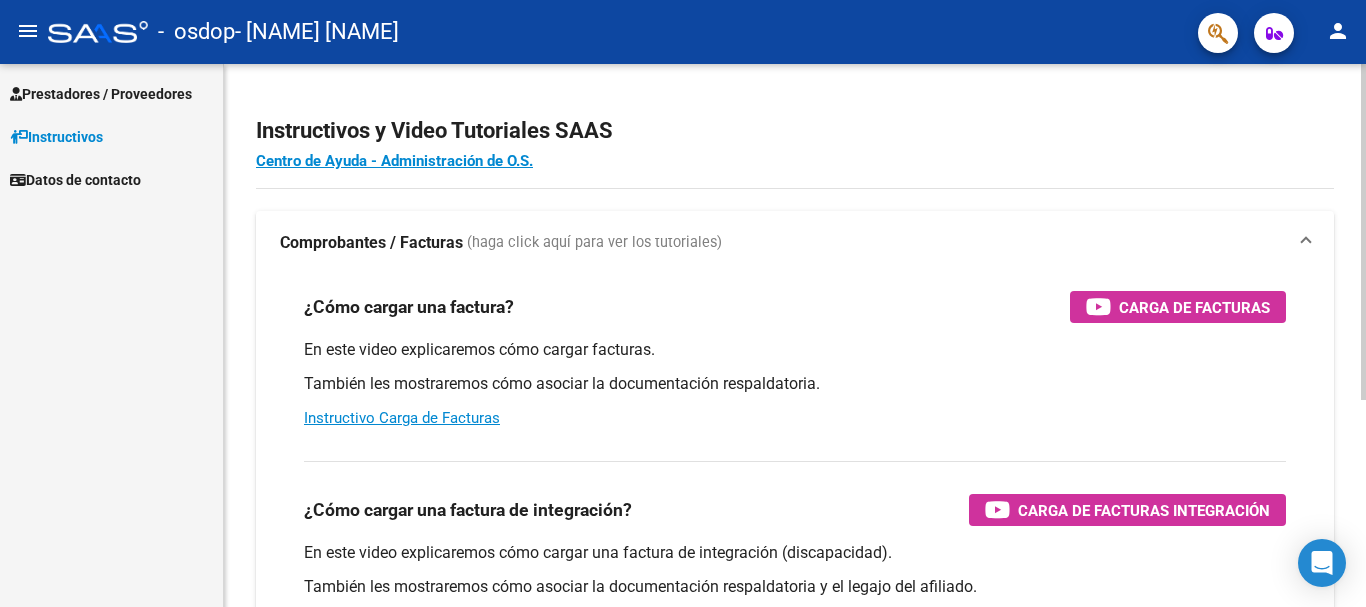 click 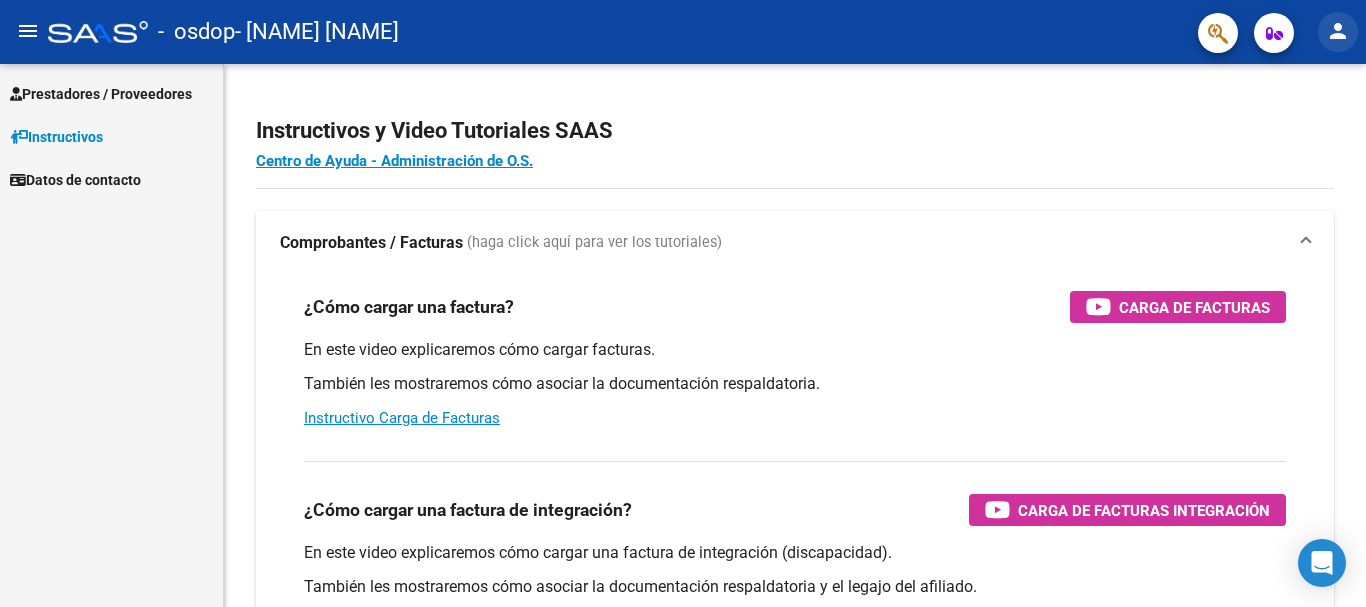click on "person" 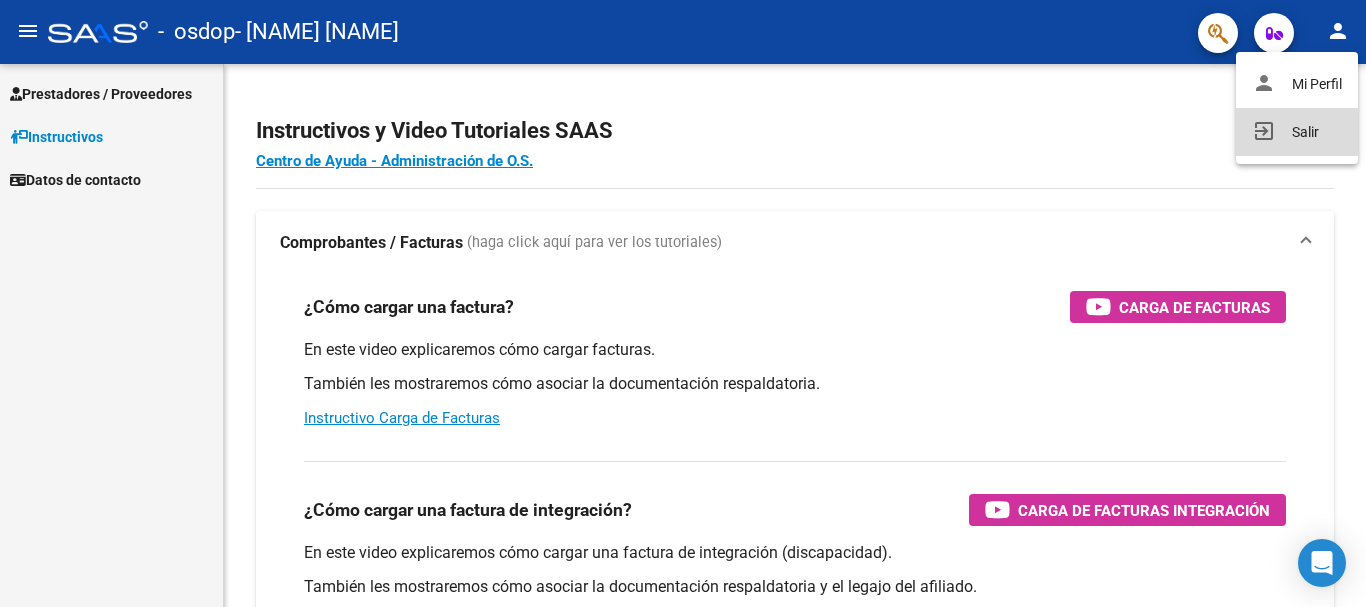 click on "exit_to_app  Salir" at bounding box center [1297, 132] 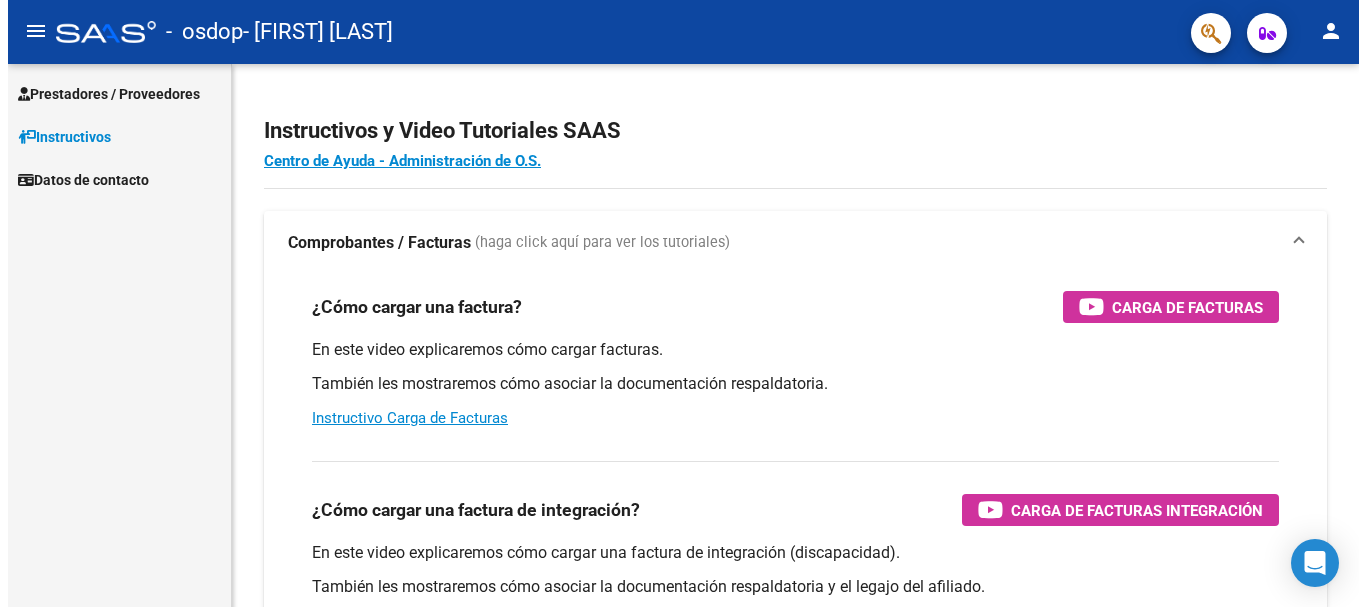 scroll, scrollTop: 0, scrollLeft: 0, axis: both 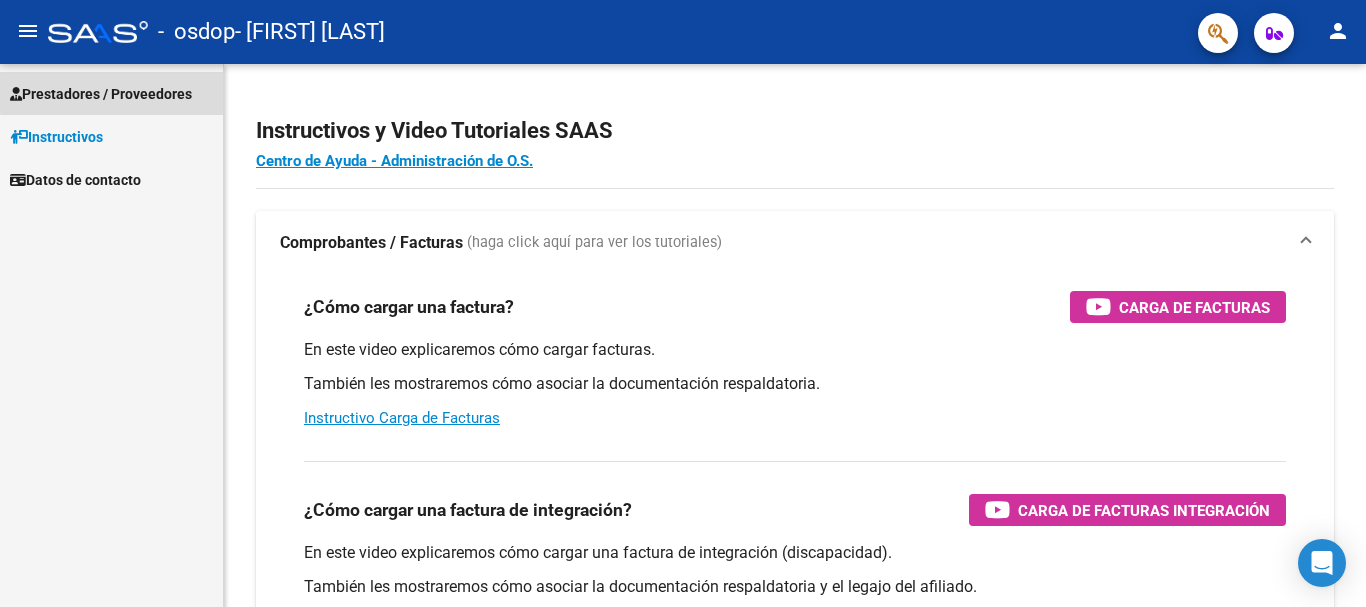 click on "Prestadores / Proveedores" at bounding box center (101, 94) 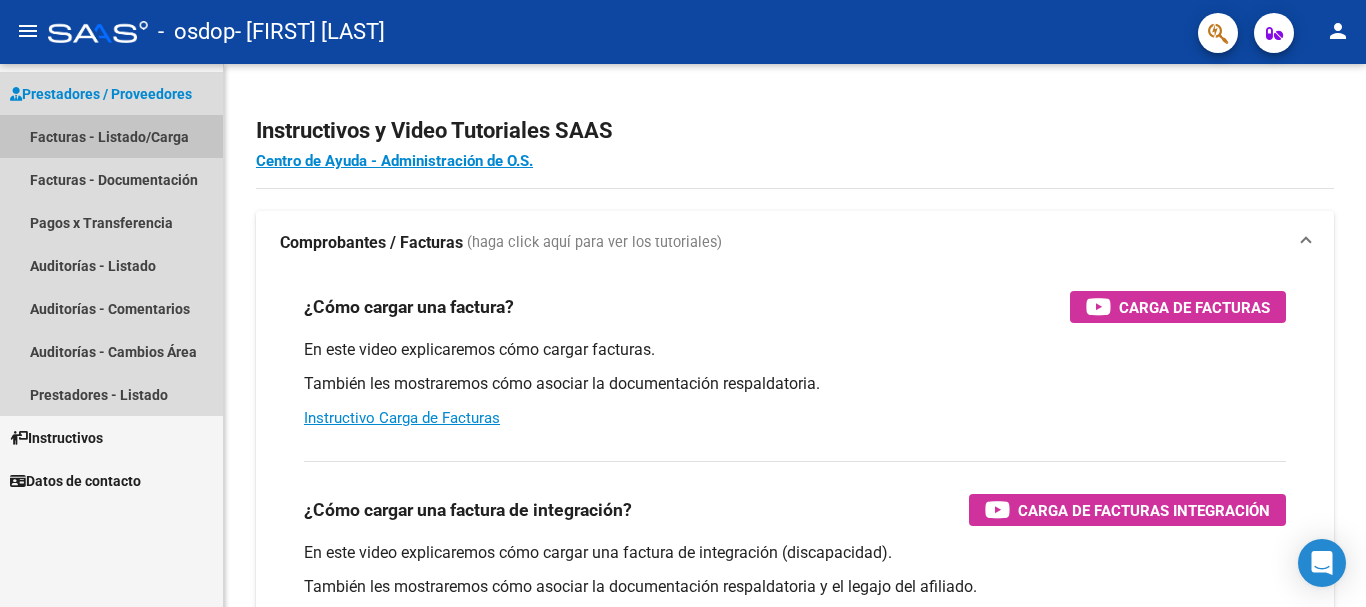 click on "Facturas - Listado/Carga" at bounding box center (111, 136) 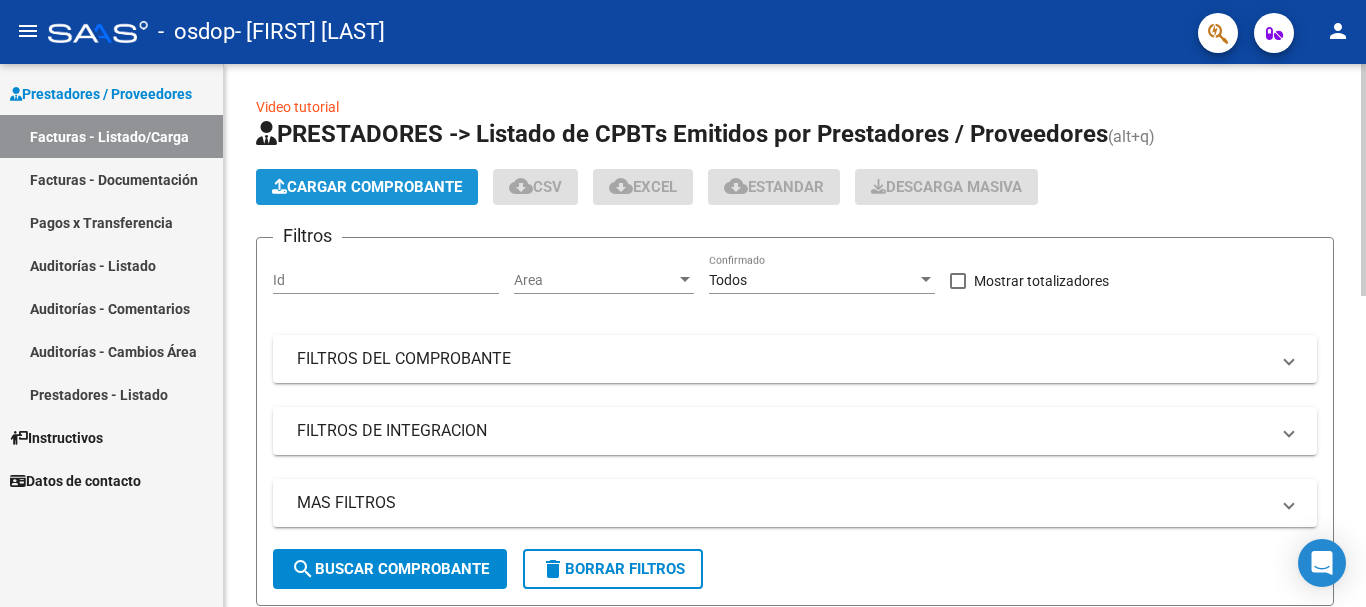 click on "Cargar Comprobante" 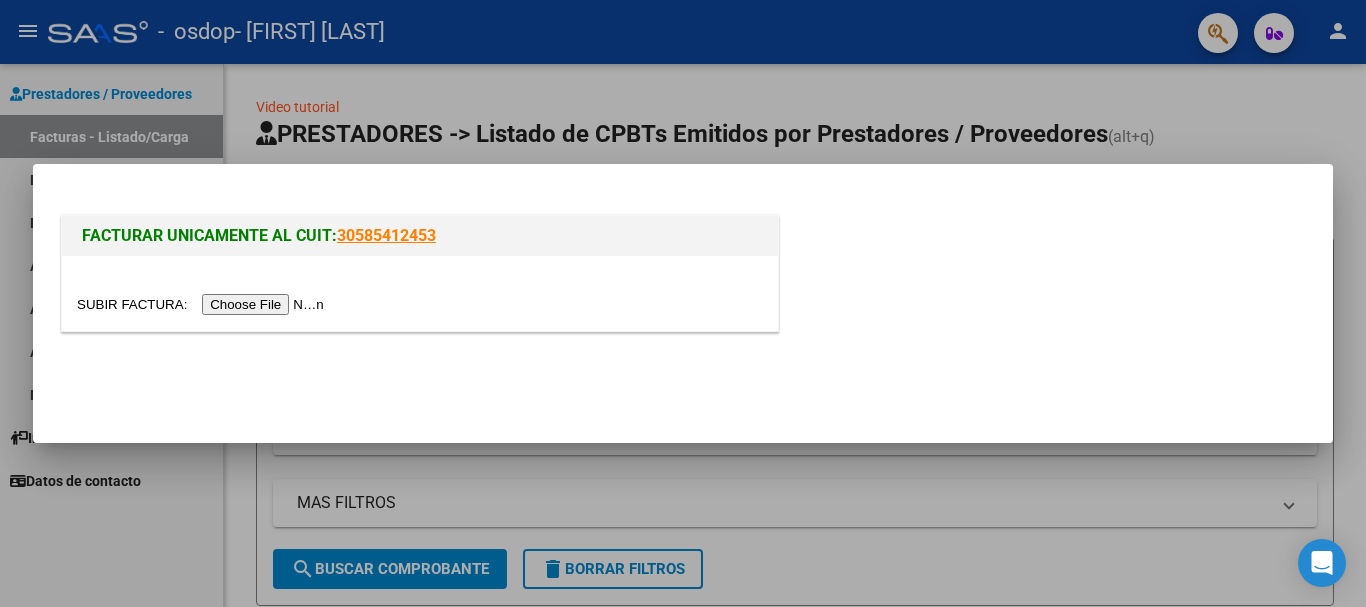 click at bounding box center [203, 304] 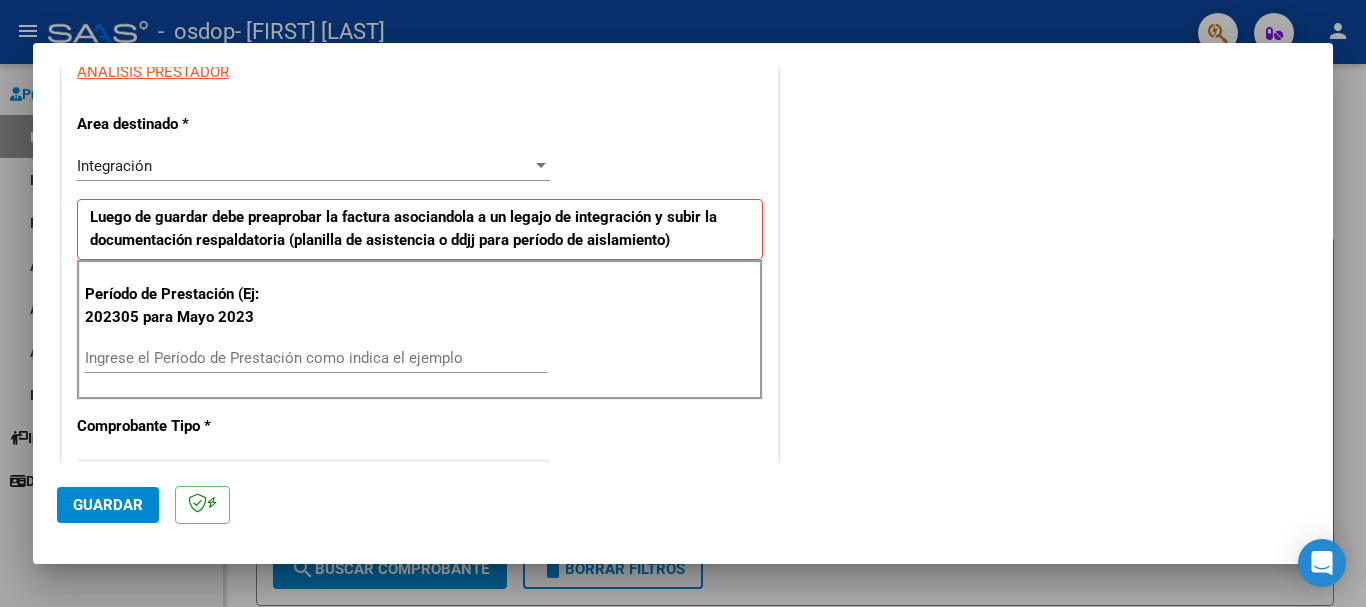 scroll, scrollTop: 393, scrollLeft: 0, axis: vertical 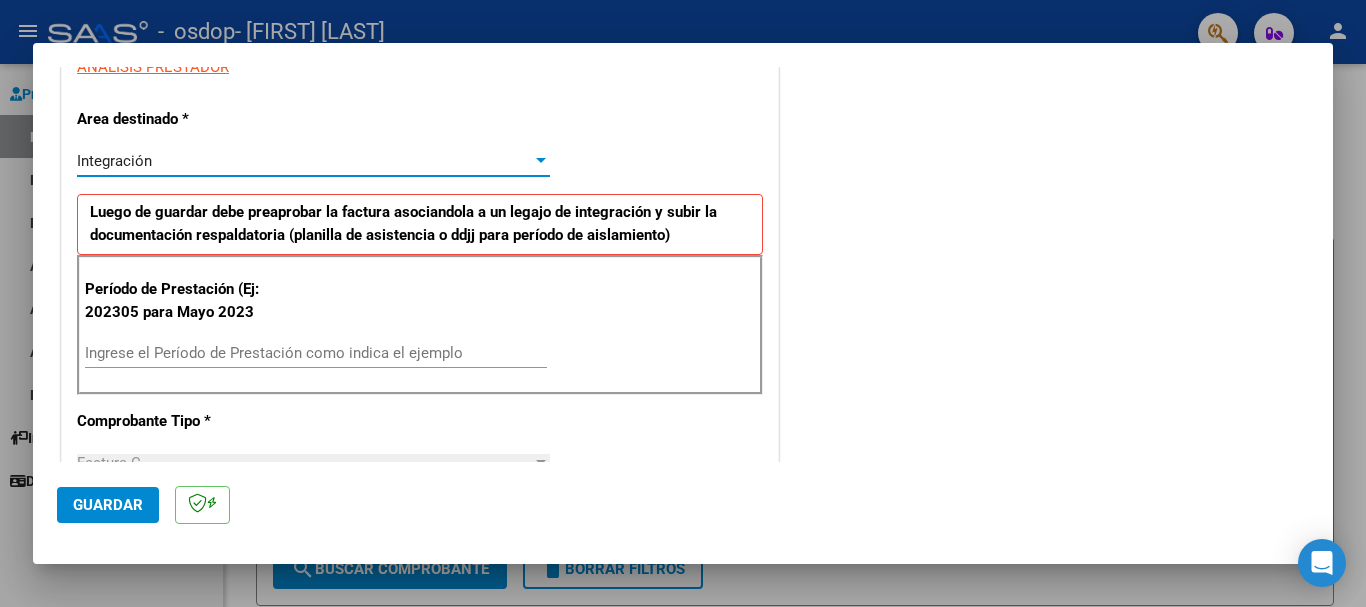 click at bounding box center (541, 161) 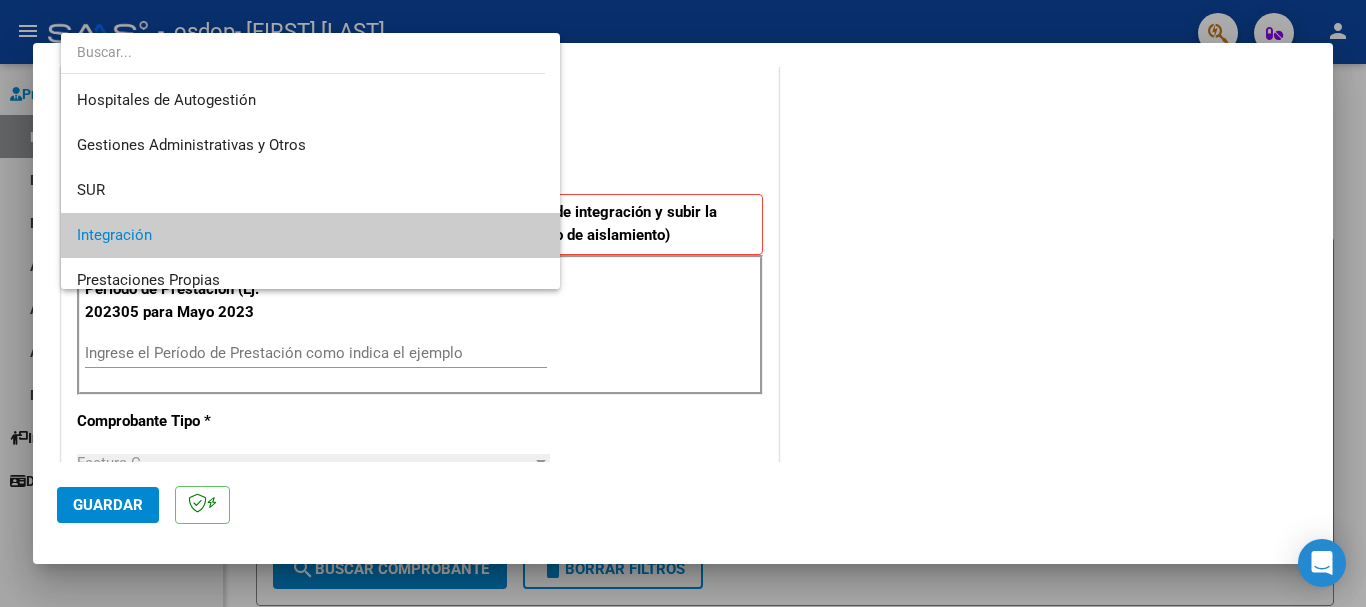 scroll, scrollTop: 75, scrollLeft: 0, axis: vertical 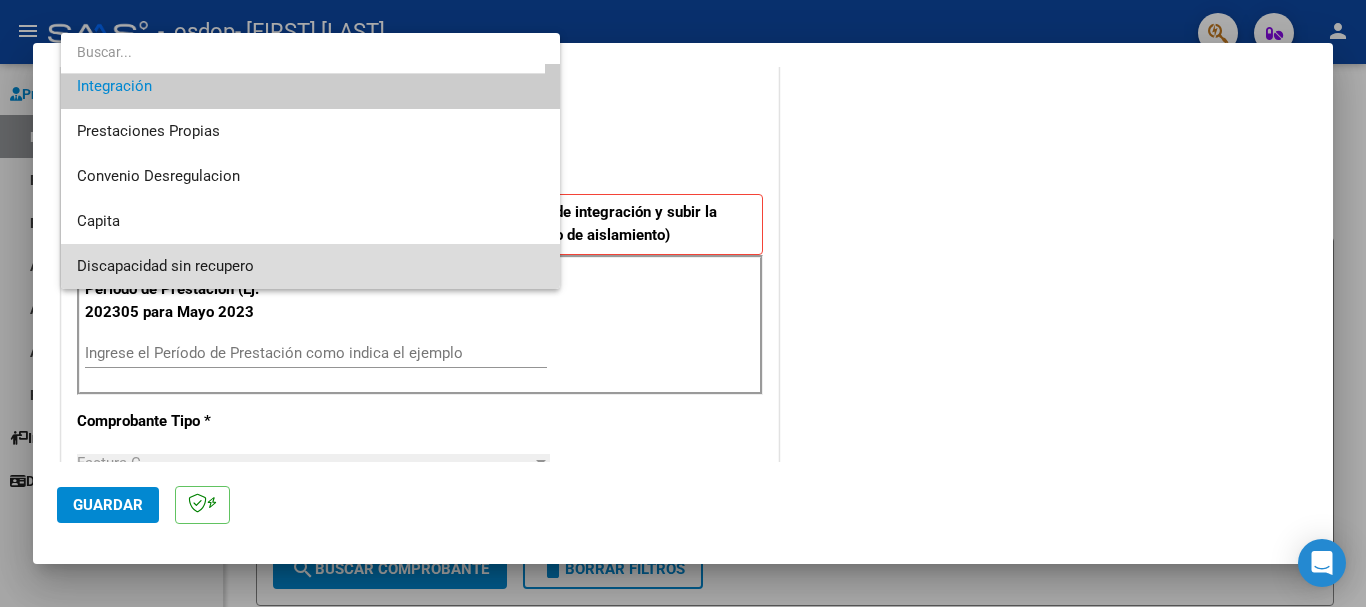 click on "Discapacidad sin recupero" at bounding box center (310, 266) 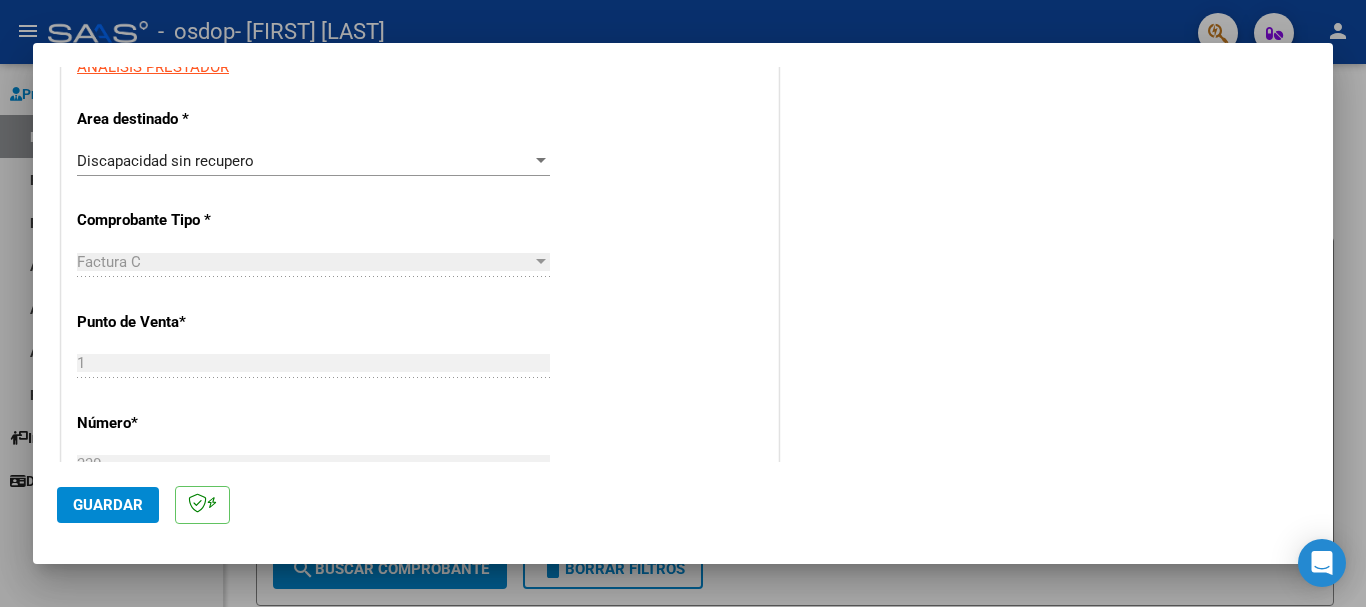 click on "CUIT  *   27-41335113-3 Ingresar CUIT  ANALISIS PRESTADOR  Area destinado * Discapacidad sin recupero Seleccionar Area  Comprobante Tipo * Factura C Seleccionar Tipo Punto de Venta  *   1 Ingresar el Nro.  Número  *   330 Ingresar el Nro.  Monto  *   $ 148.447,32 Ingresar el monto  Fecha del Cpbt.  *   2025-08-05 Ingresar la fecha  CAE / CAEA (no ingrese CAI)    75313039760889 Ingresar el CAE o CAEA (no ingrese CAI)  Fecha de Vencimiento    Ingresar la fecha  Ref. Externa    Ingresar la ref.  N° Liquidación    Ingresar el N° Liquidación" at bounding box center (420, 557) 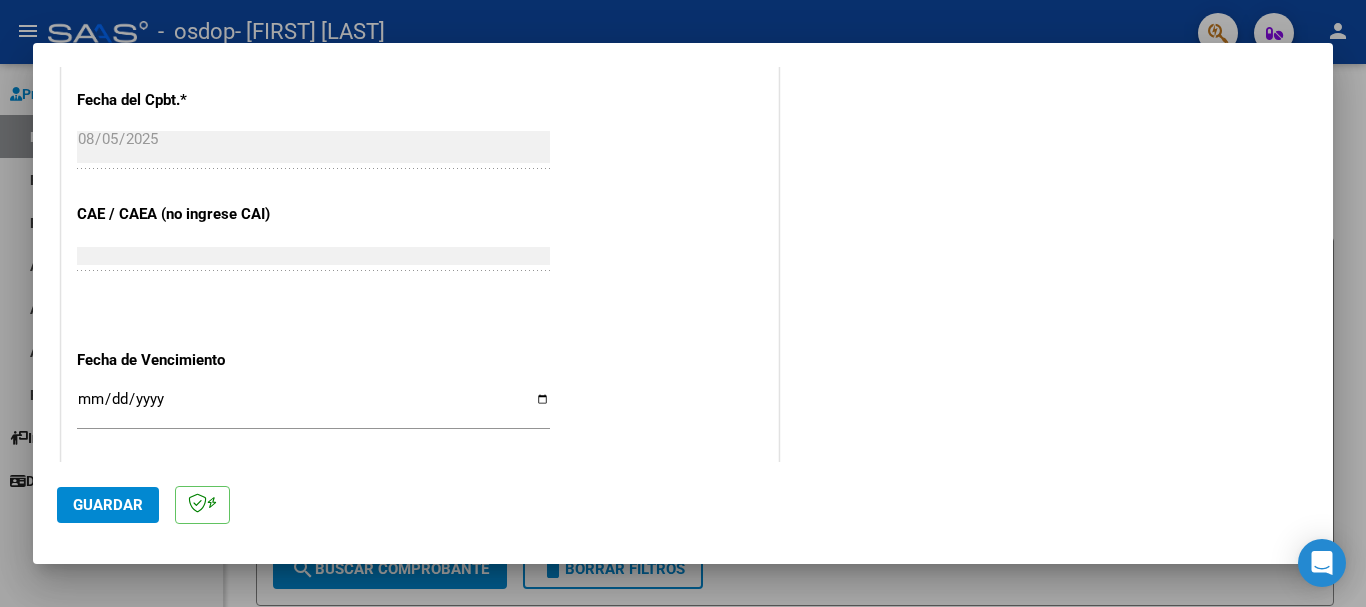 scroll, scrollTop: 927, scrollLeft: 0, axis: vertical 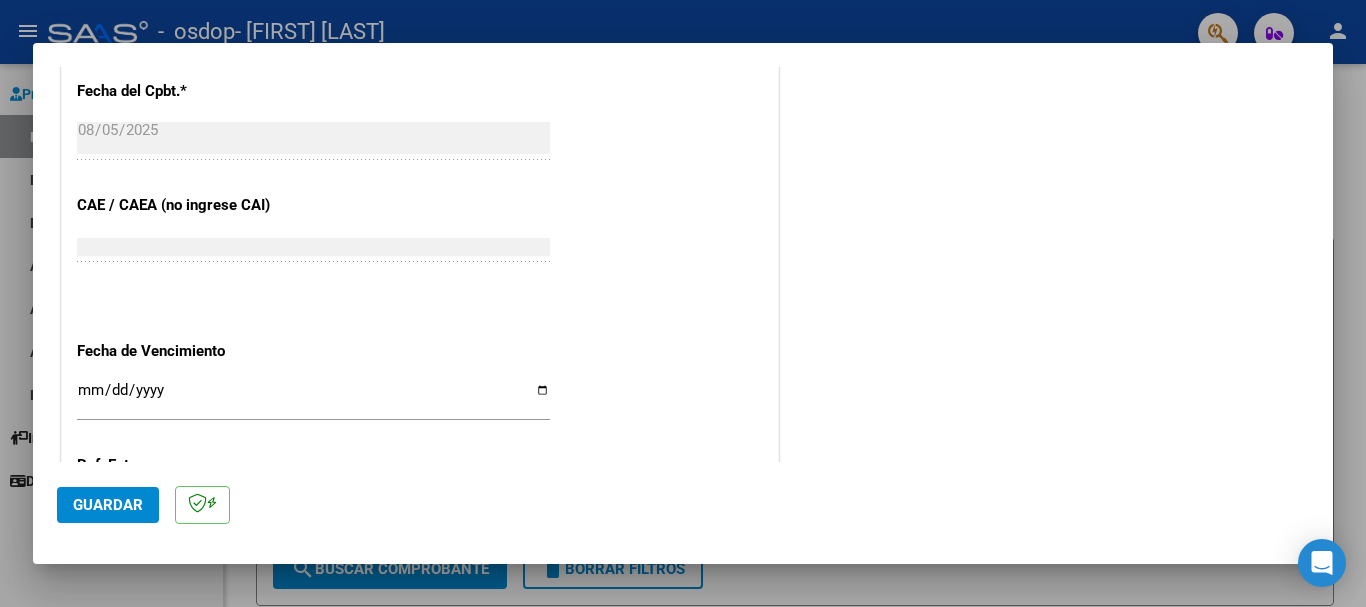 click on "CUIT  *   27-41335113-3 Ingresar CUIT  ANALISIS PRESTADOR  Area destinado * Discapacidad sin recupero Seleccionar Area  Comprobante Tipo * Factura C Seleccionar Tipo Punto de Venta  *   1 Ingresar el Nro.  Número  *   330 Ingresar el Nro.  Monto  *   $ 148.447,32 Ingresar el monto  Fecha del Cpbt.  *   2025-08-05 Ingresar la fecha  CAE / CAEA (no ingrese CAI)    75313039760889 Ingresar el CAE o CAEA (no ingrese CAI)  Fecha de Vencimiento    Ingresar la fecha  Ref. Externa    Ingresar la ref.  N° Liquidación    Ingresar el N° Liquidación" at bounding box center [420, 23] 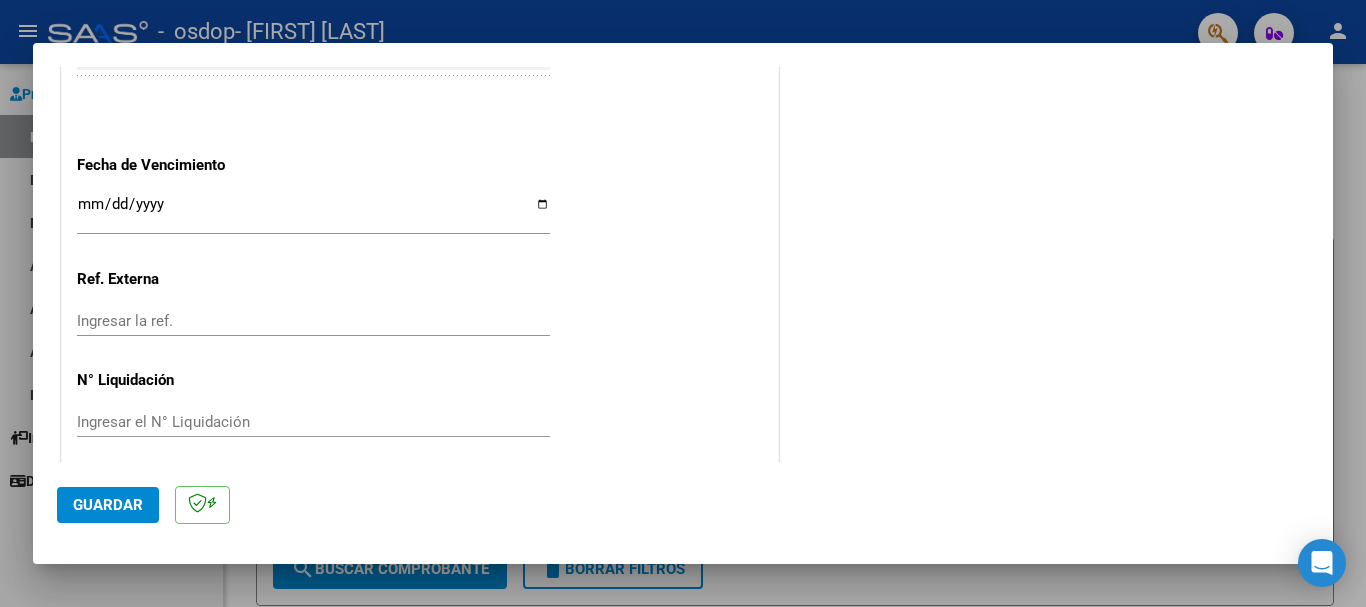 scroll, scrollTop: 1126, scrollLeft: 0, axis: vertical 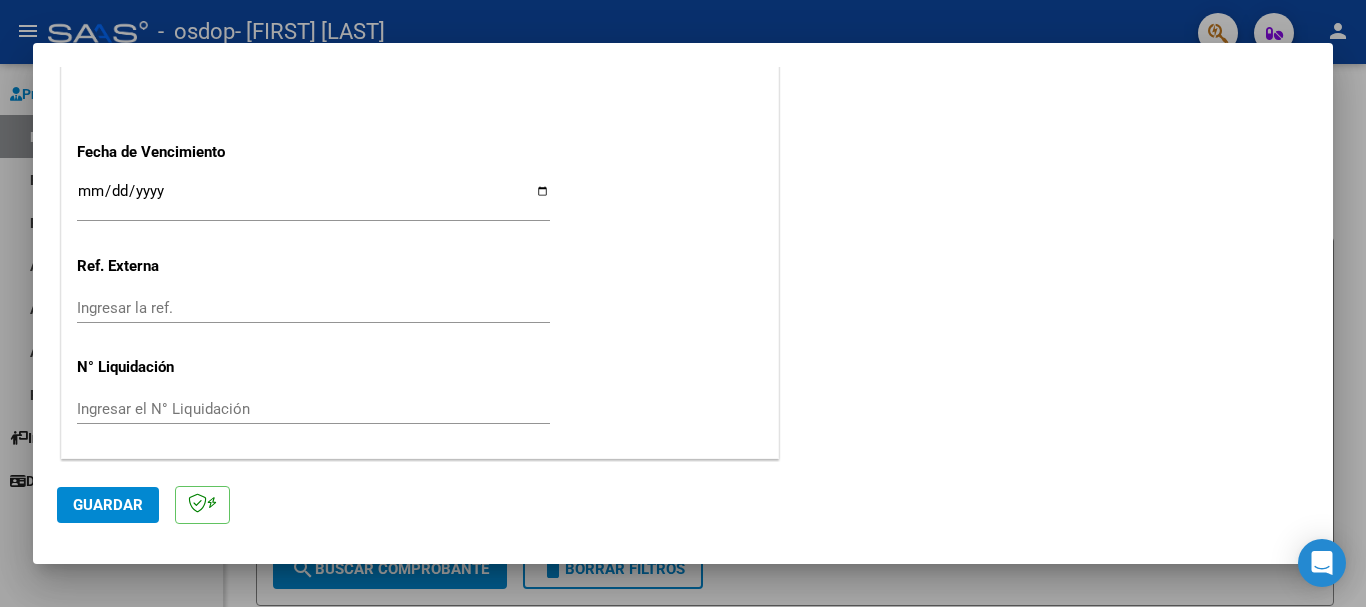 click on "Guardar" 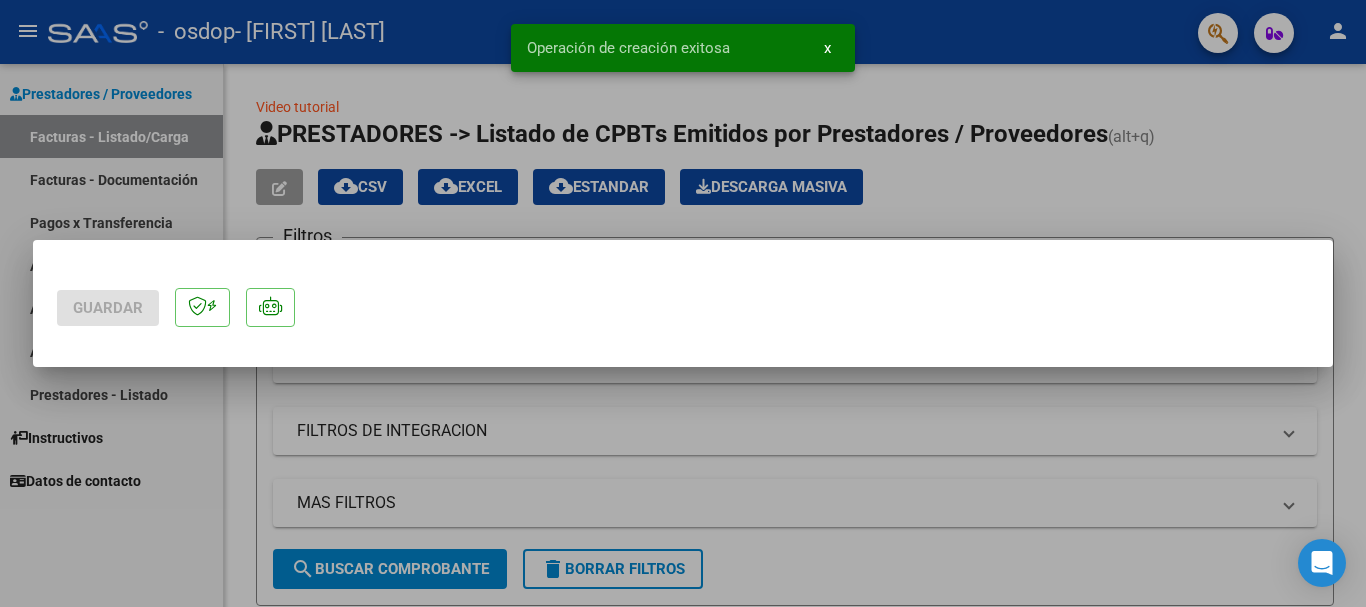 scroll, scrollTop: 0, scrollLeft: 0, axis: both 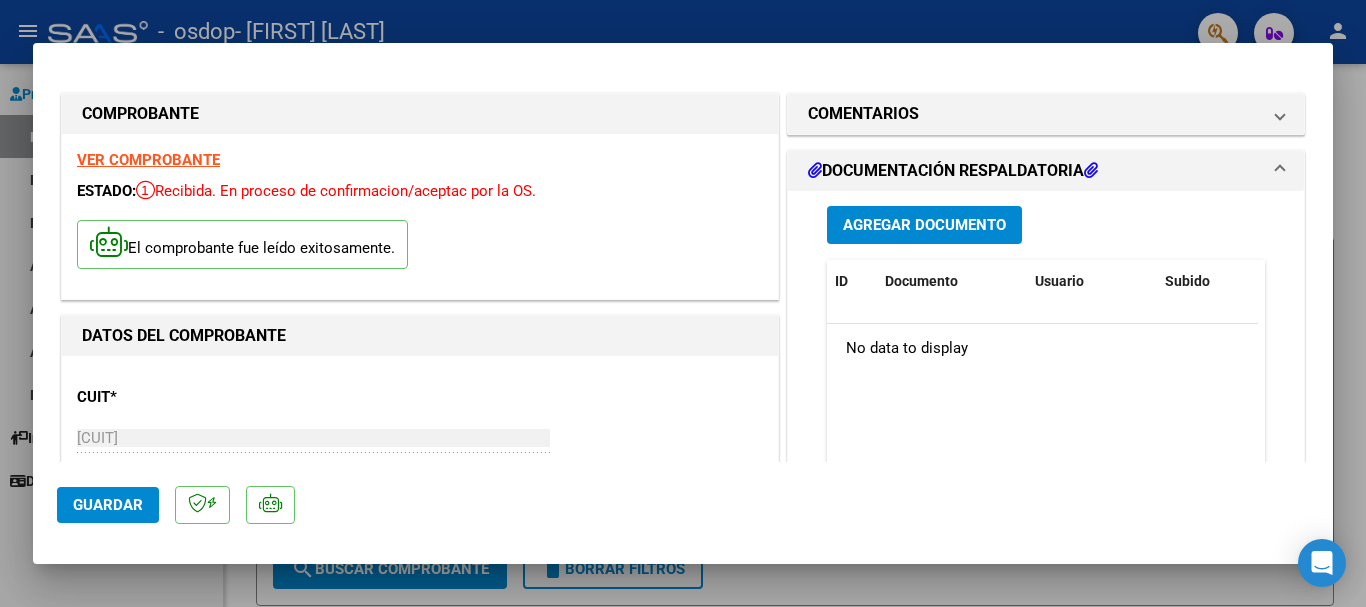 click on "Agregar Documento" at bounding box center (924, 226) 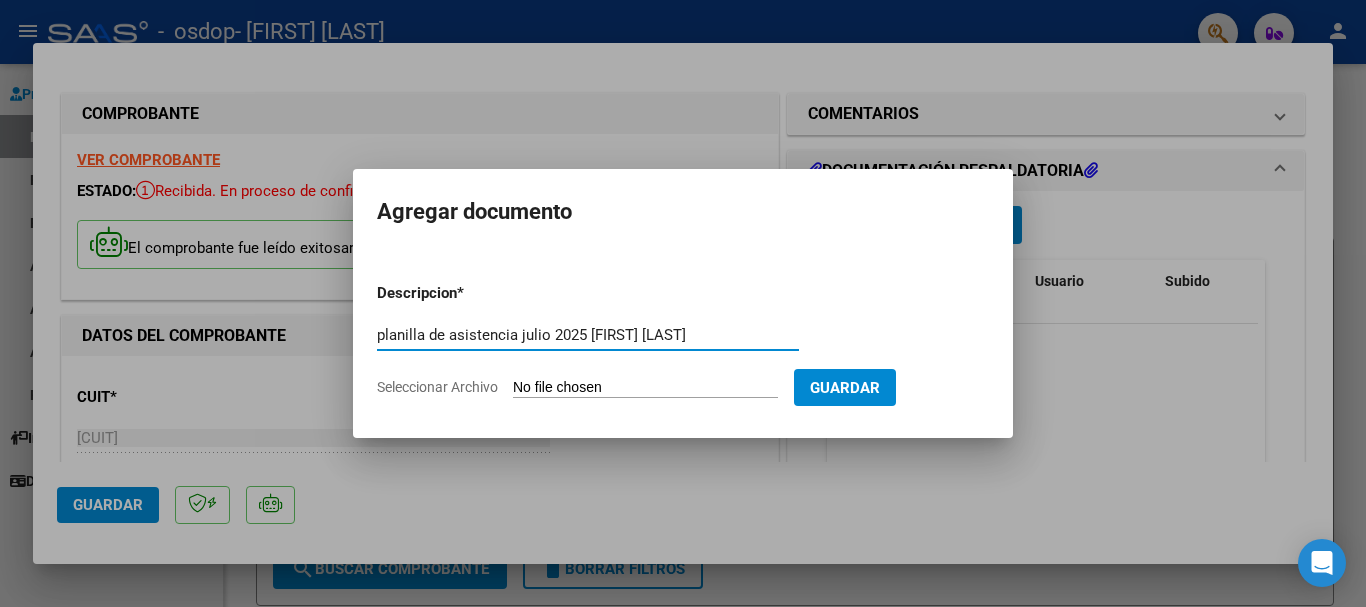 type on "planilla de asistencia julio 2025 Jeremias Albornoz" 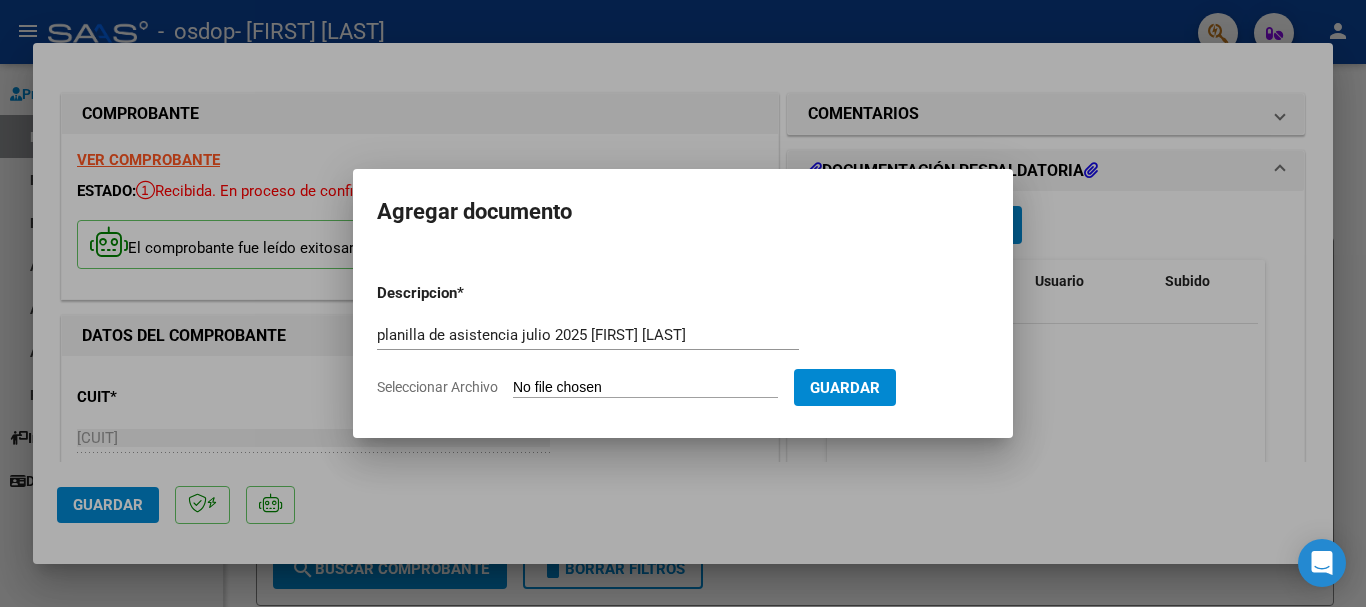 drag, startPoint x: 426, startPoint y: 373, endPoint x: 524, endPoint y: 383, distance: 98.50888 